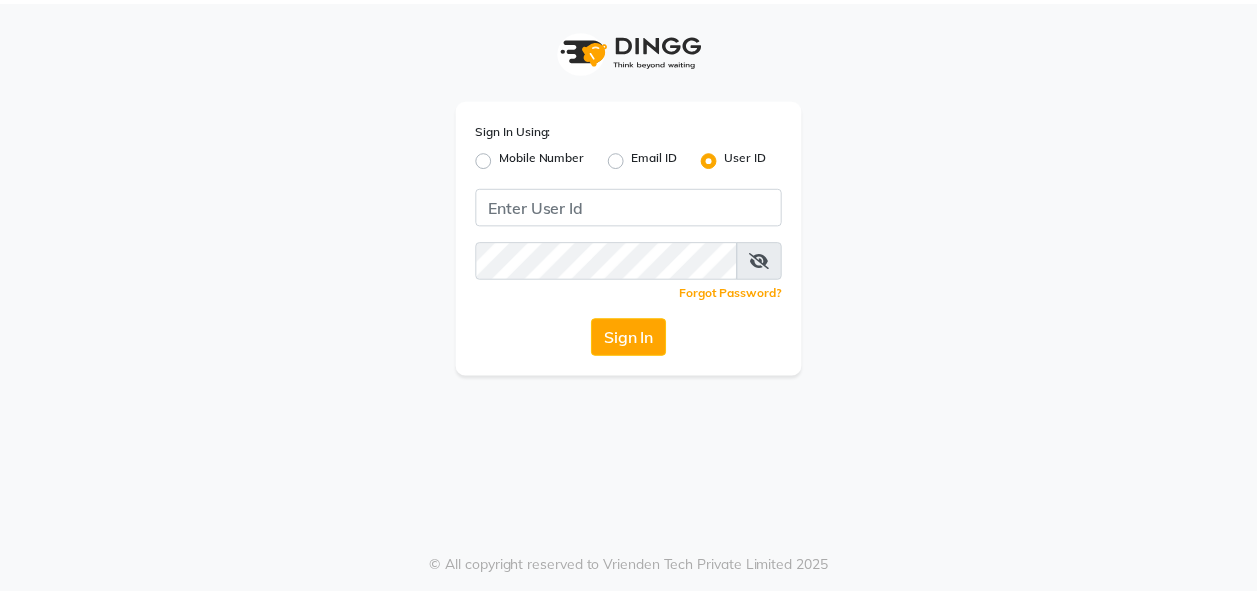 scroll, scrollTop: 0, scrollLeft: 0, axis: both 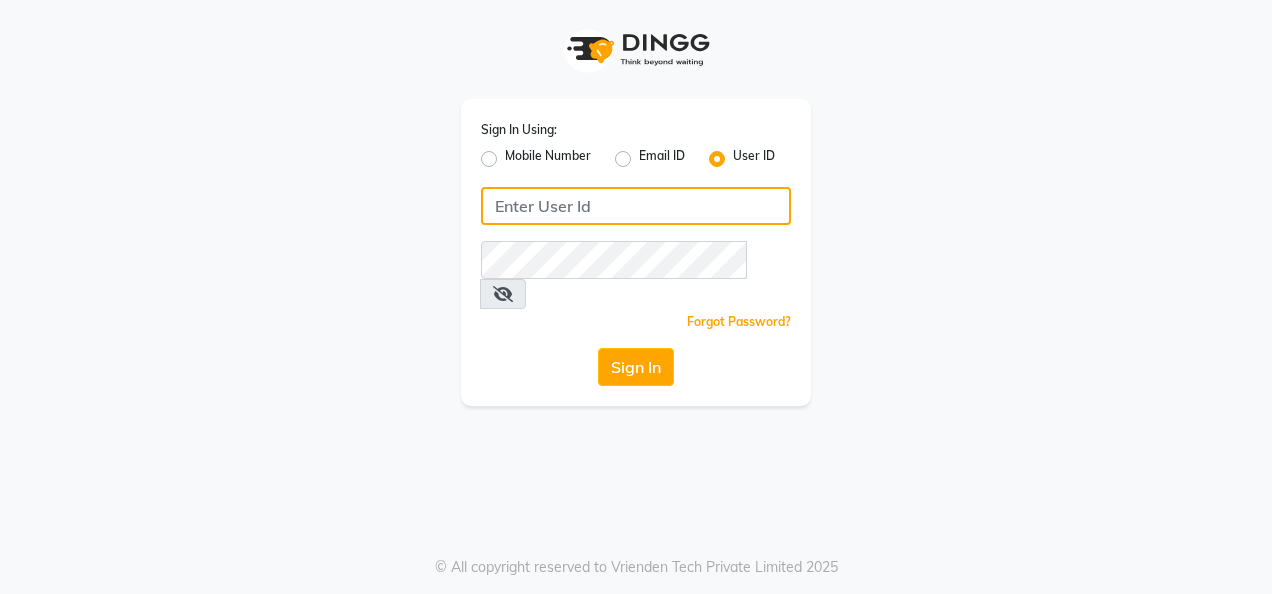 drag, startPoint x: 0, startPoint y: 0, endPoint x: 627, endPoint y: 220, distance: 664.4765 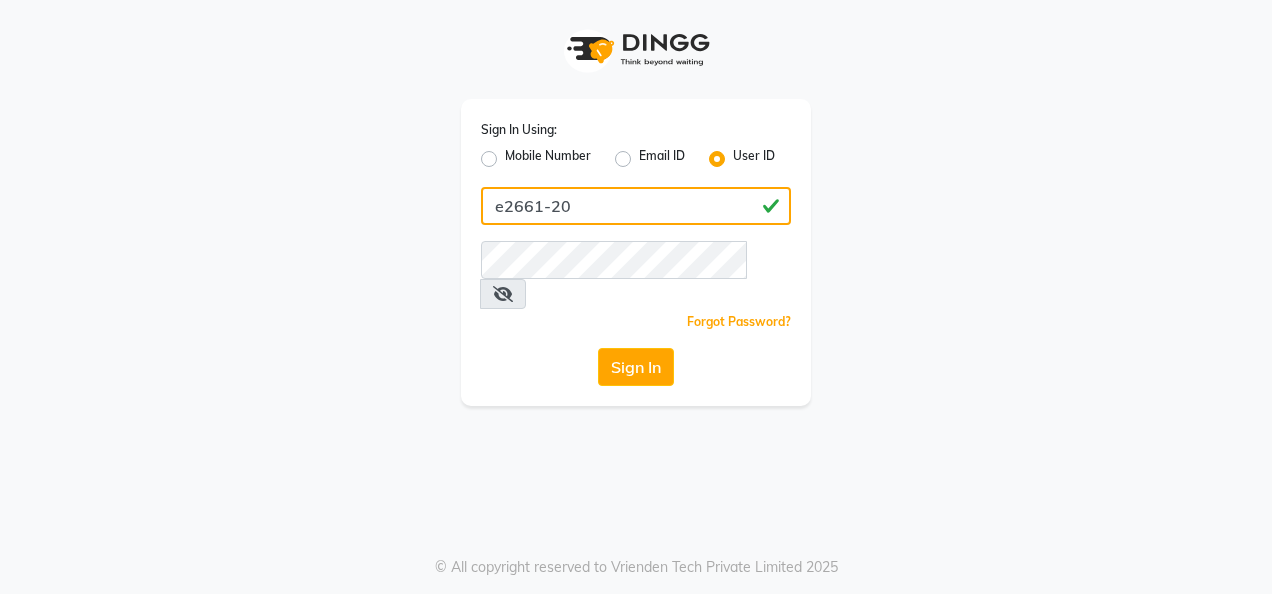 type on "e2661-20" 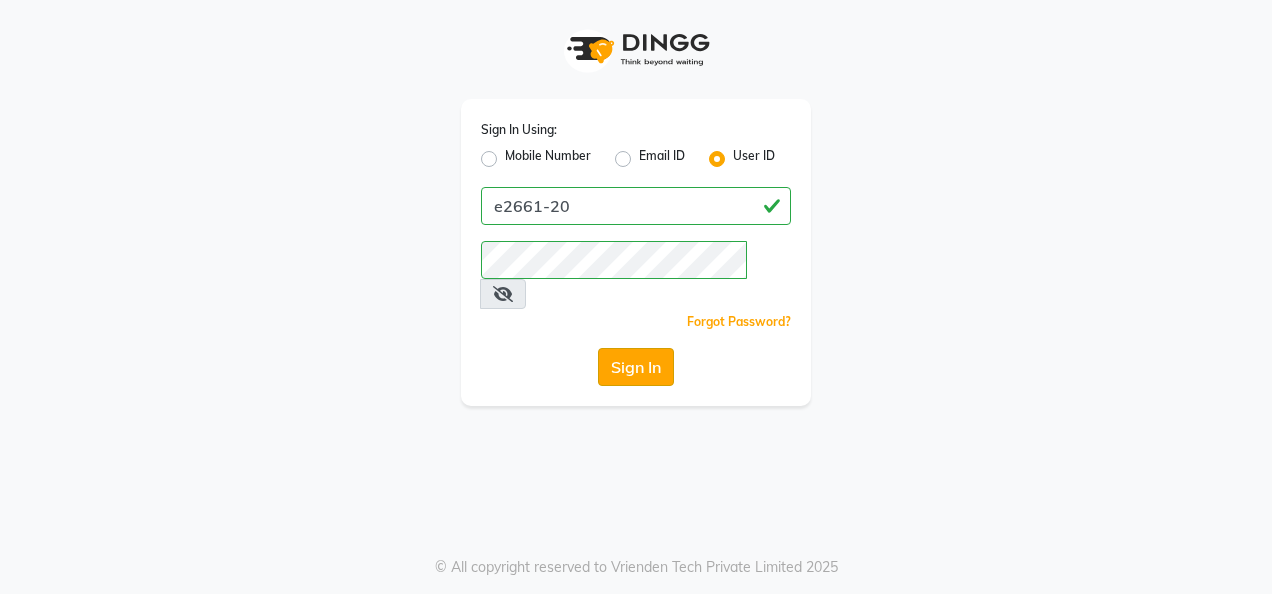 click on "Sign In" 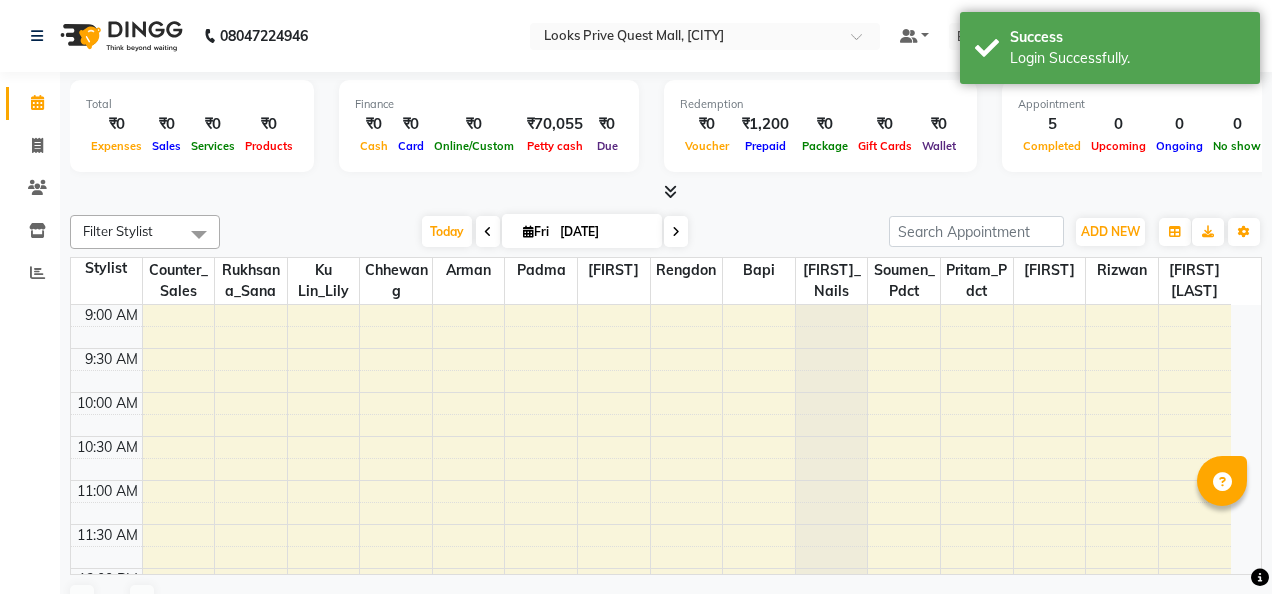 select on "en" 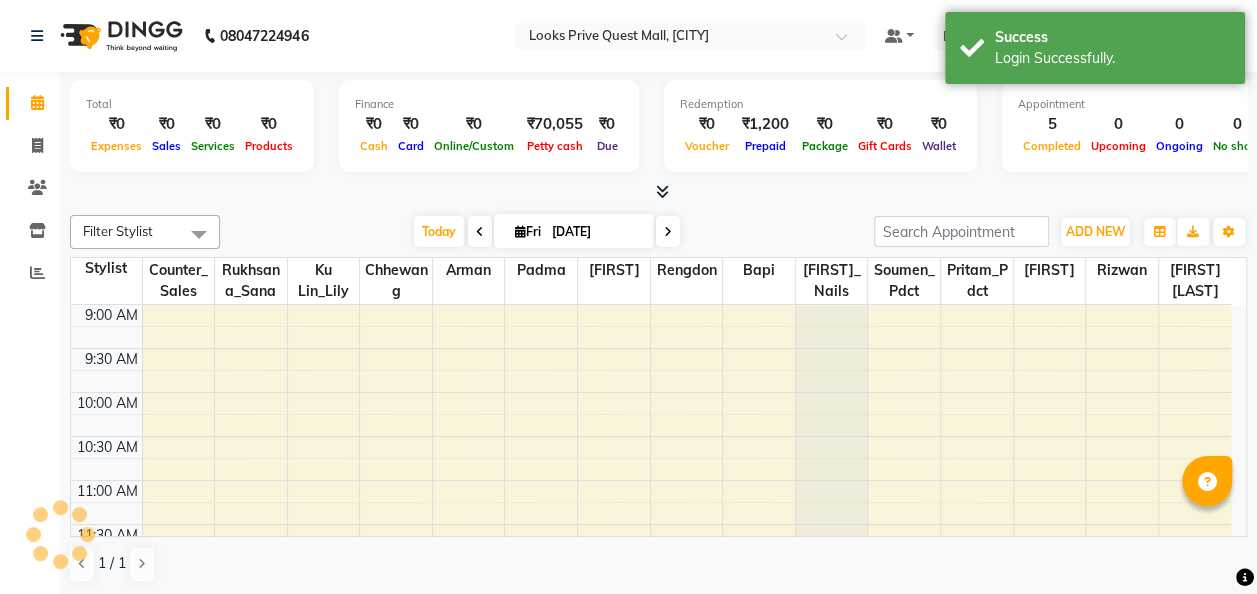 scroll, scrollTop: 0, scrollLeft: 0, axis: both 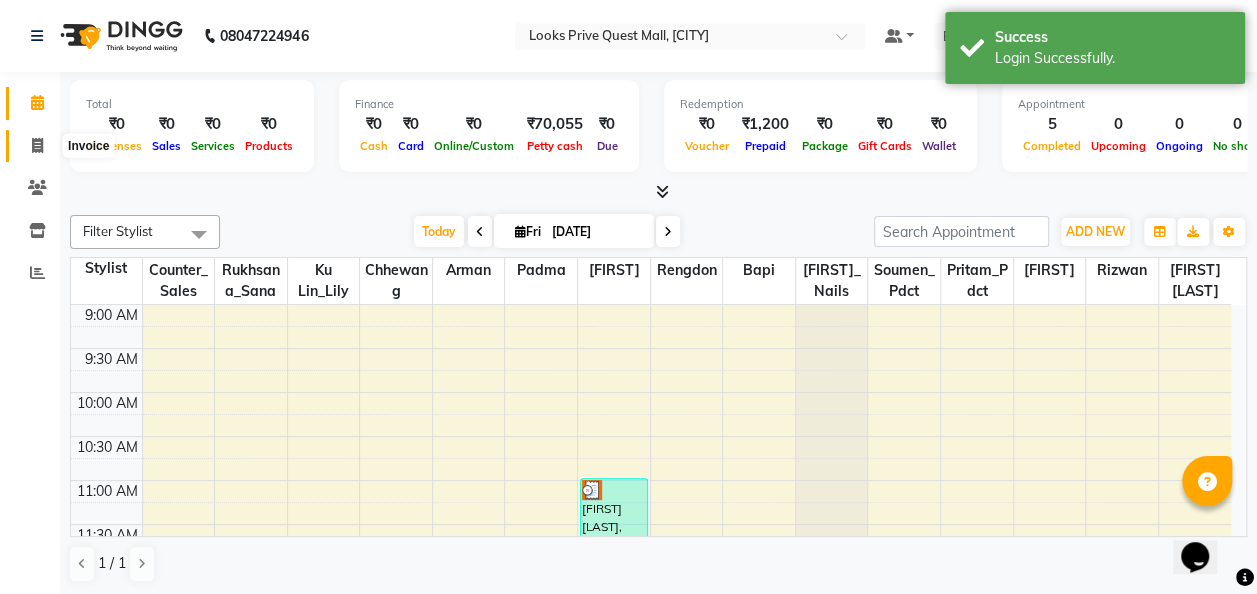 click 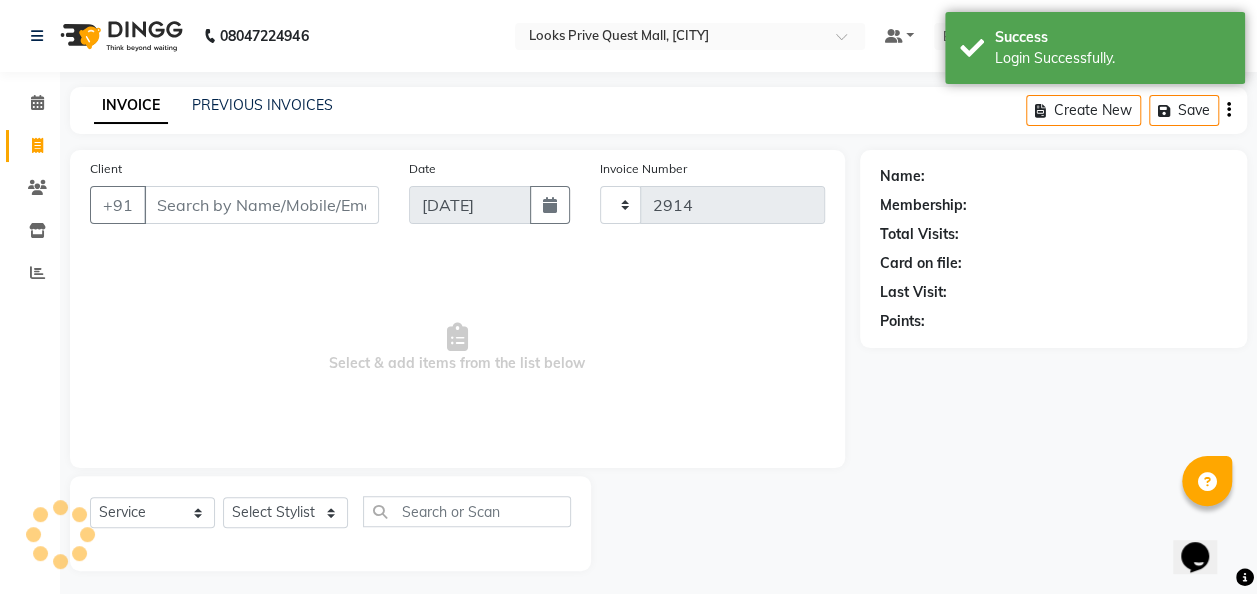 select on "6141" 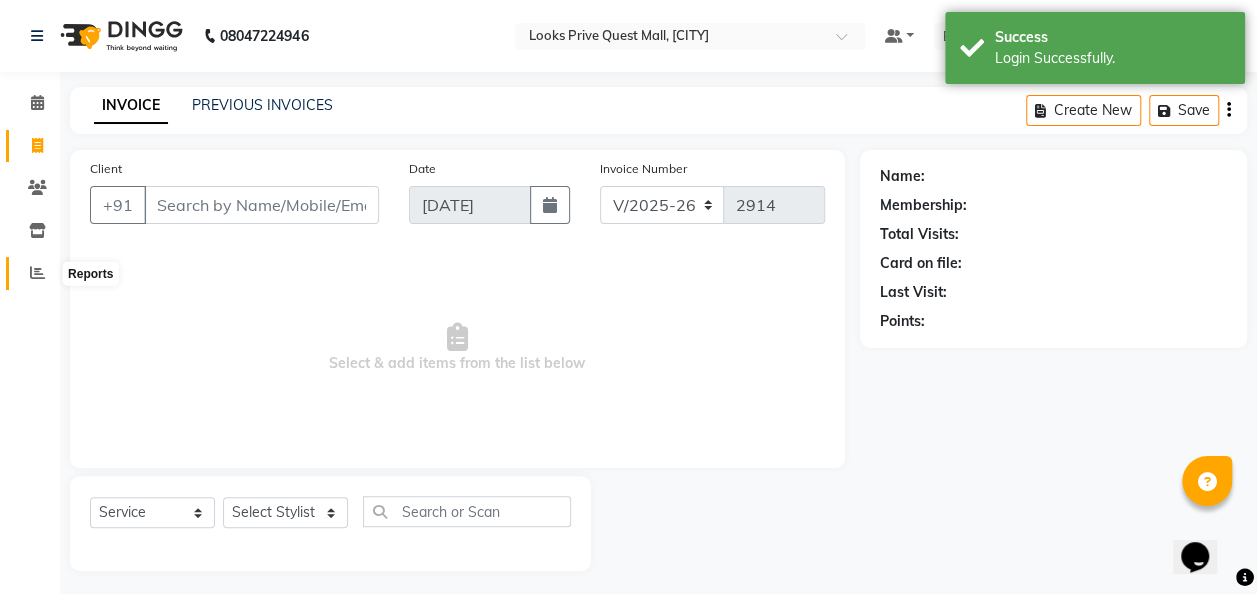 click 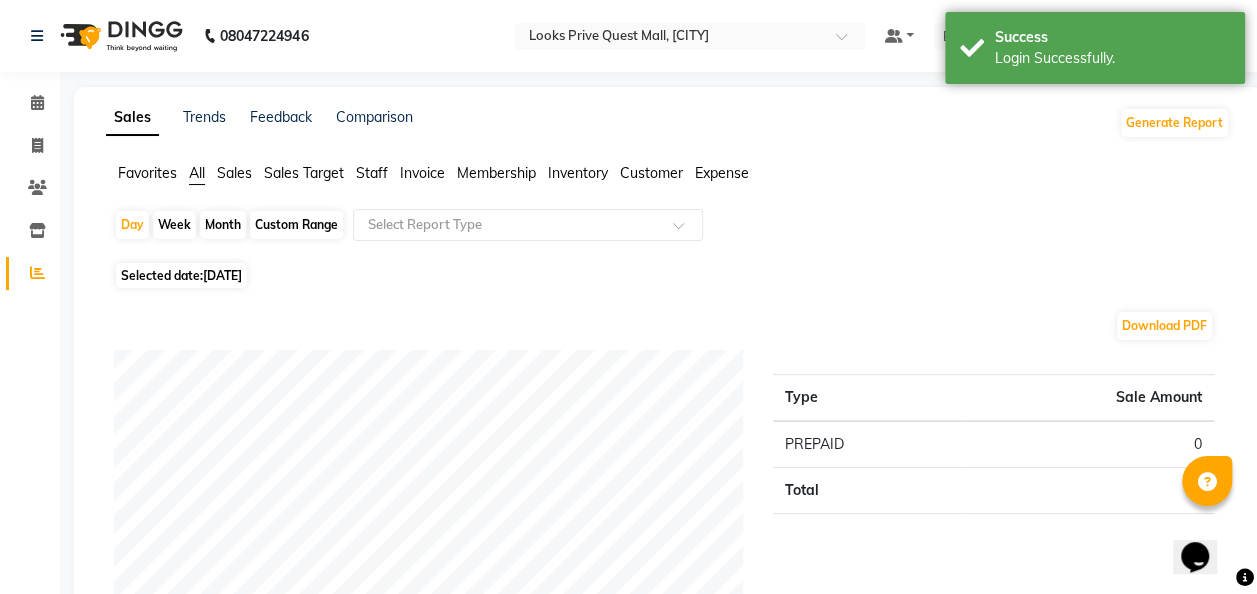 click on "Staff" 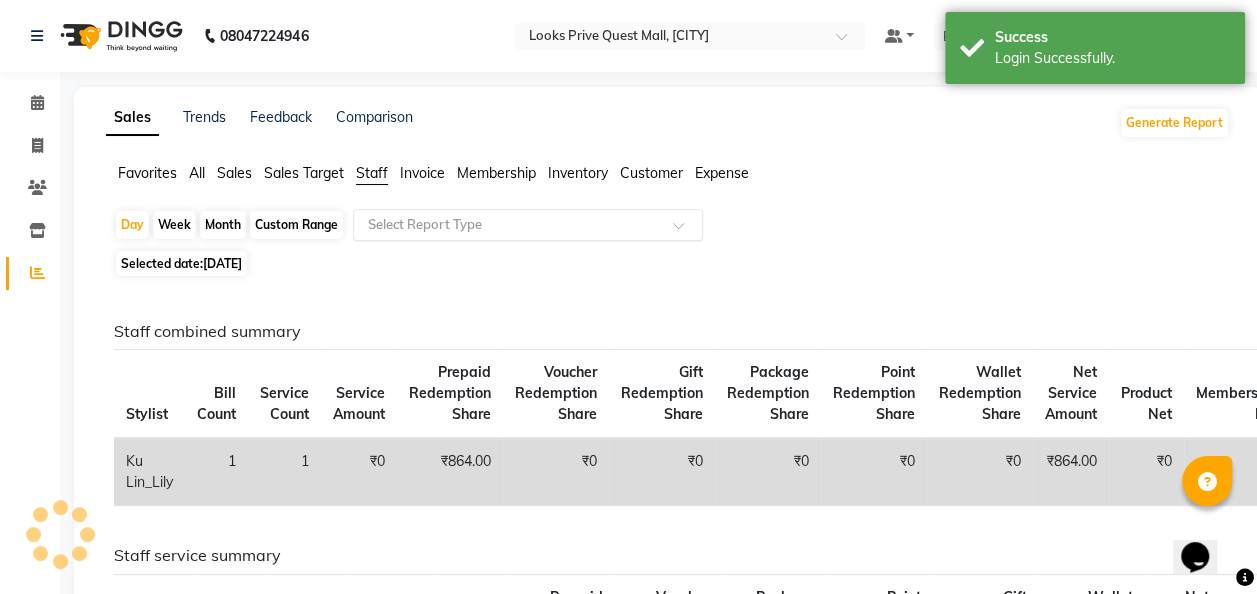 click 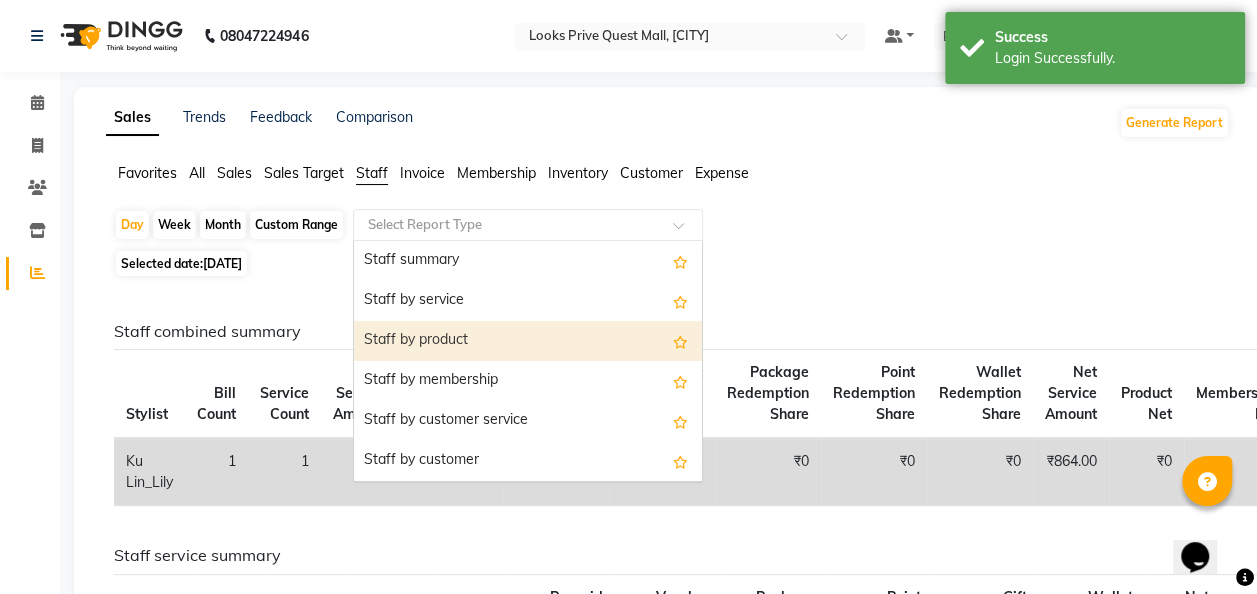 click on "Staff by product" at bounding box center [528, 341] 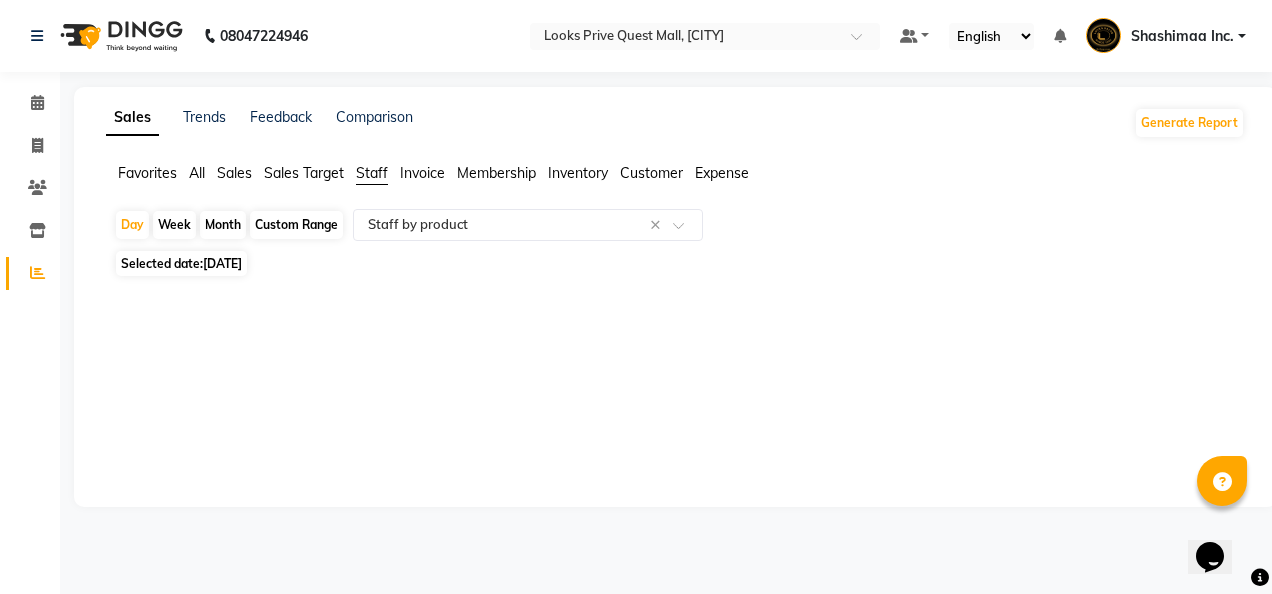 click on "[DATE]" 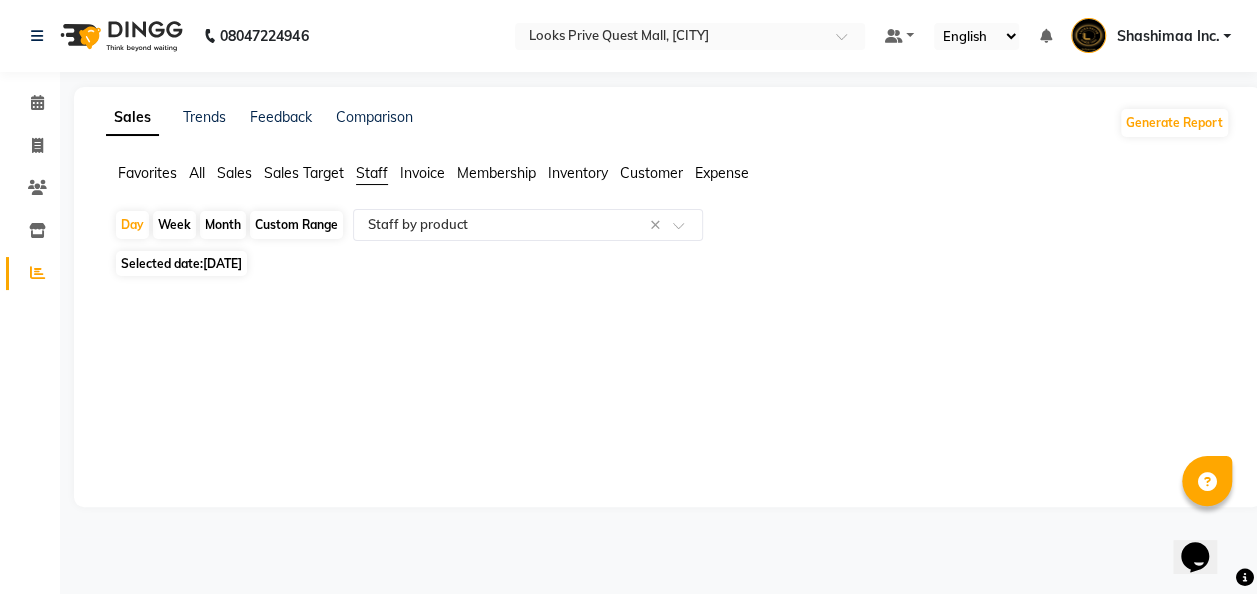 select on "8" 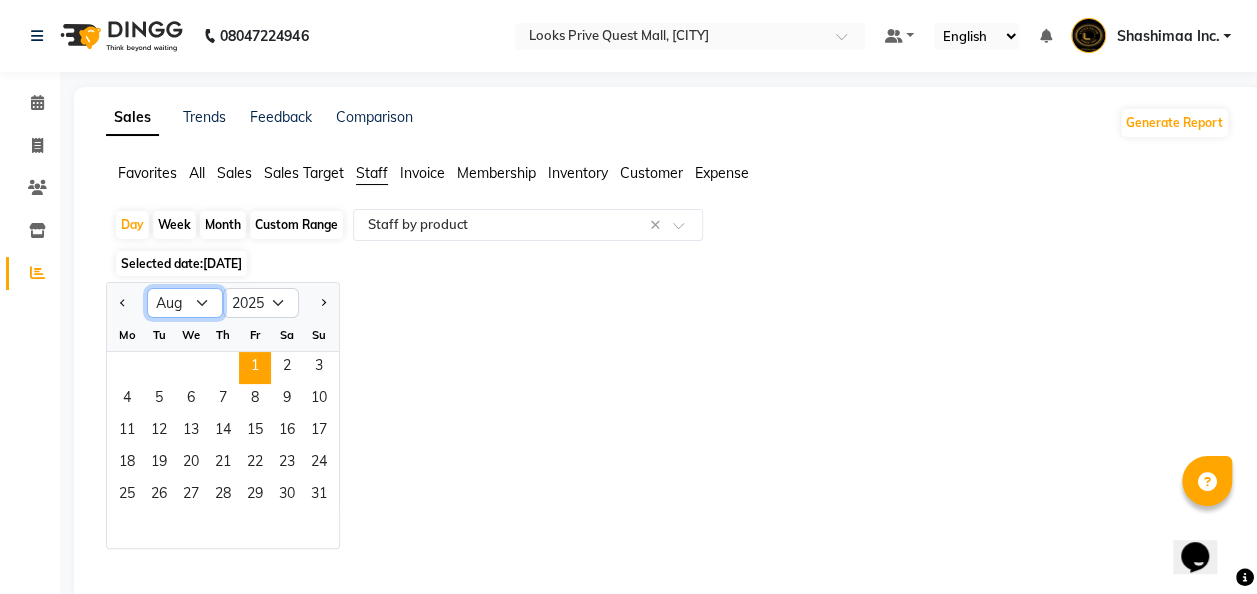 click on "Jan Feb Mar Apr May Jun Jul Aug Sep Oct Nov Dec" 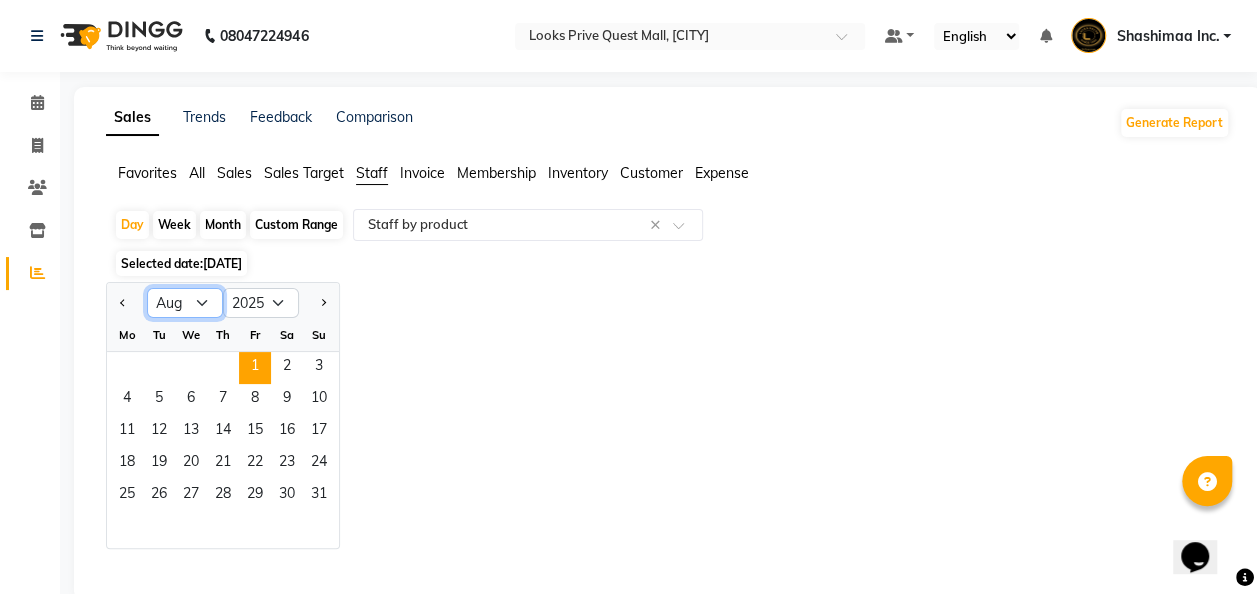 select on "7" 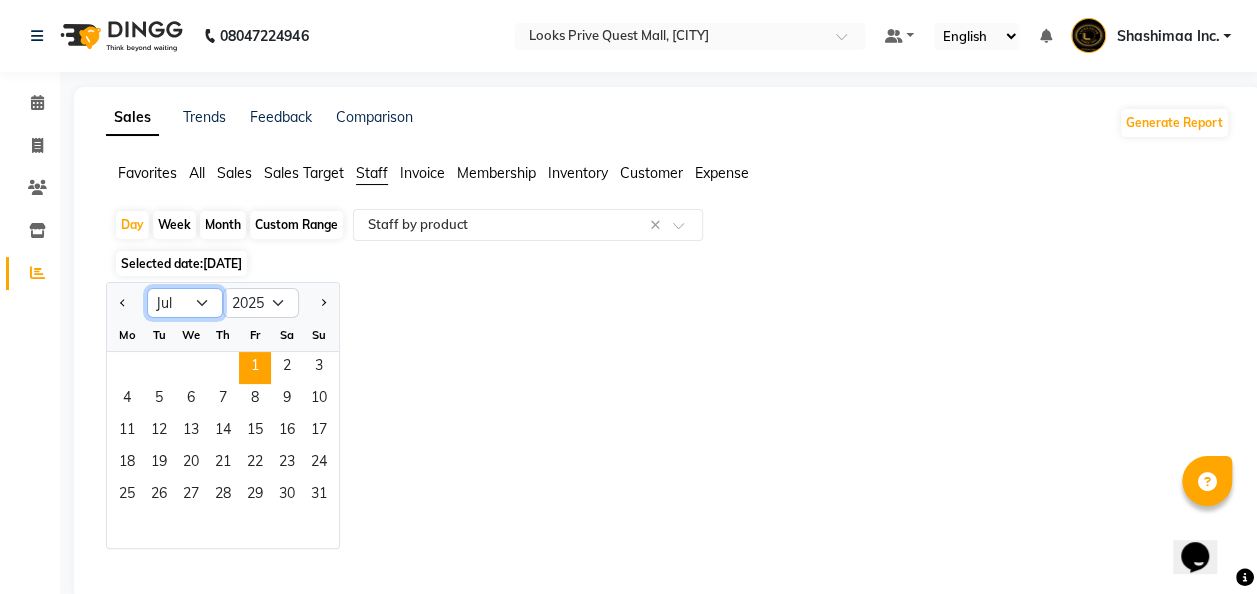 click on "Jan Feb Mar Apr May Jun Jul Aug Sep Oct Nov Dec" 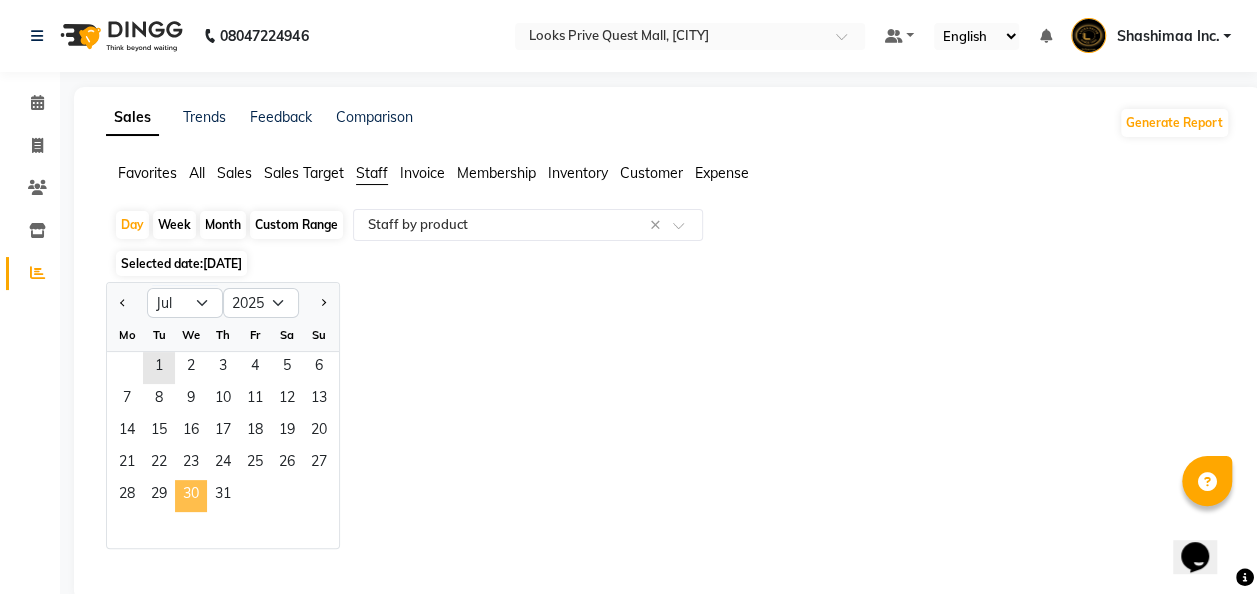click on "30" 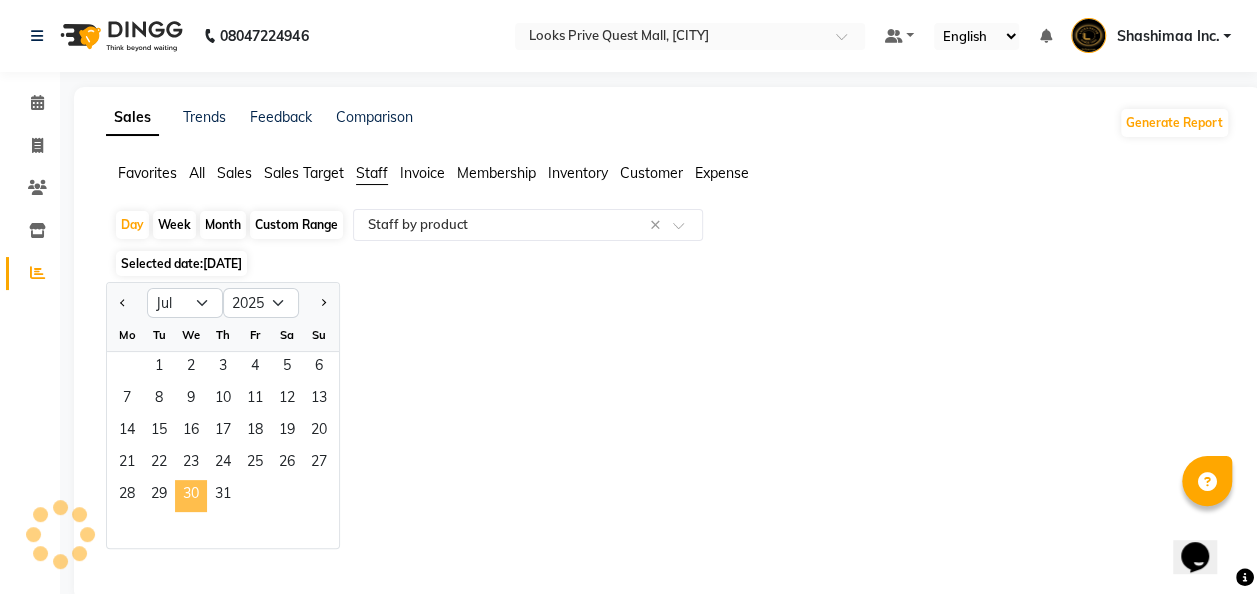 select on "full_report" 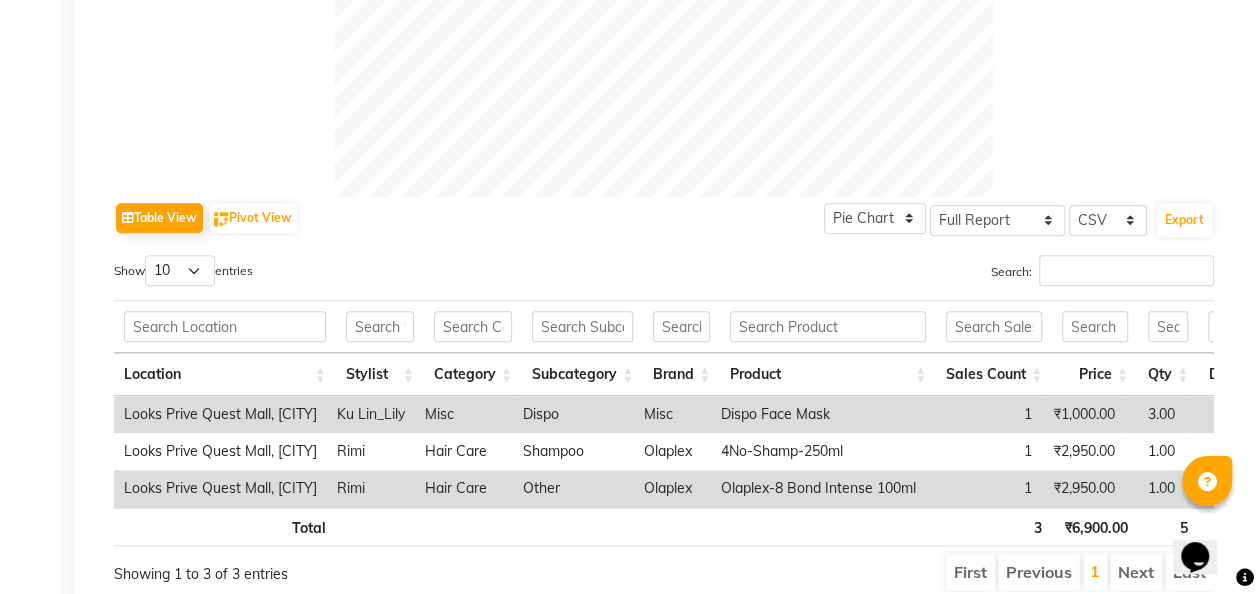 scroll, scrollTop: 795, scrollLeft: 0, axis: vertical 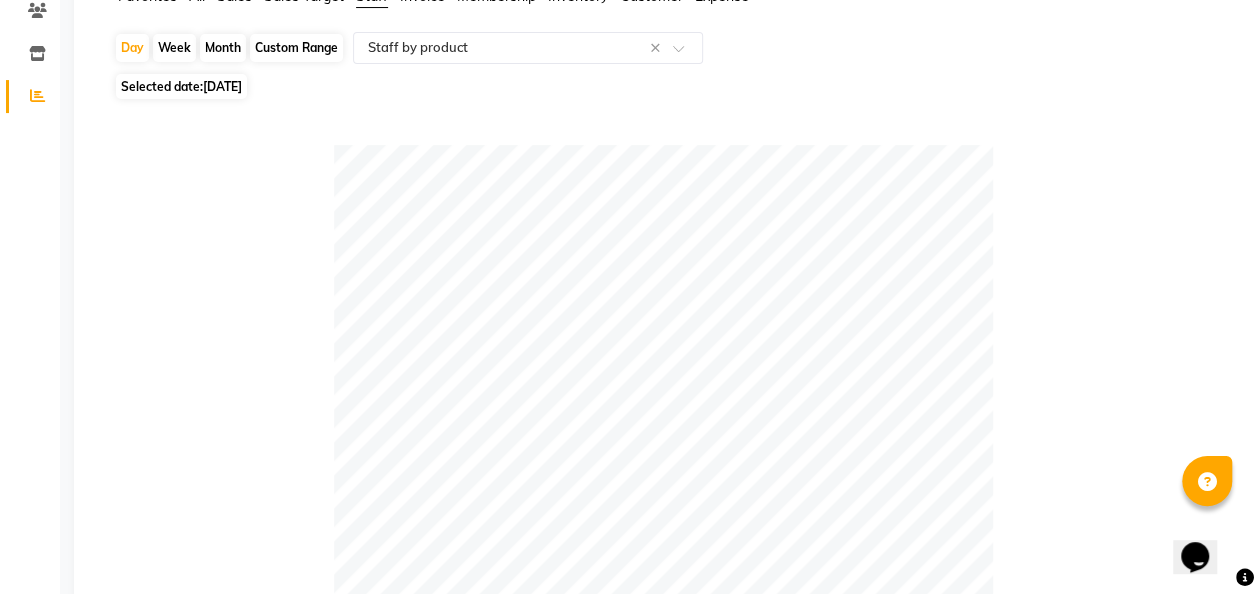 click on "[DATE]" 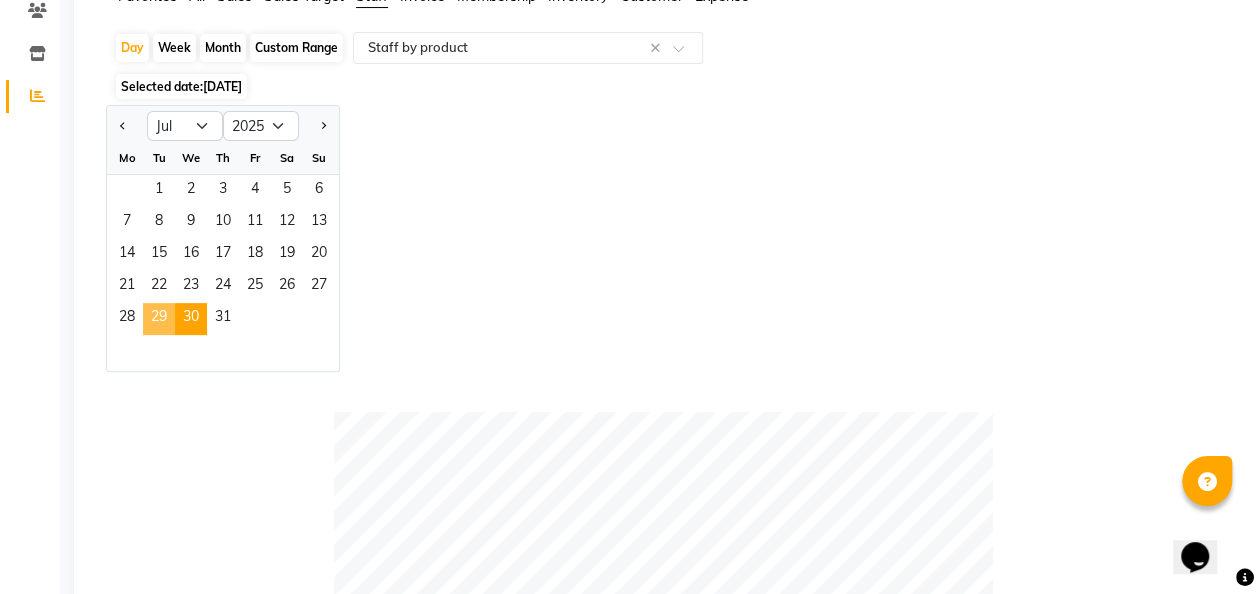 click on "29" 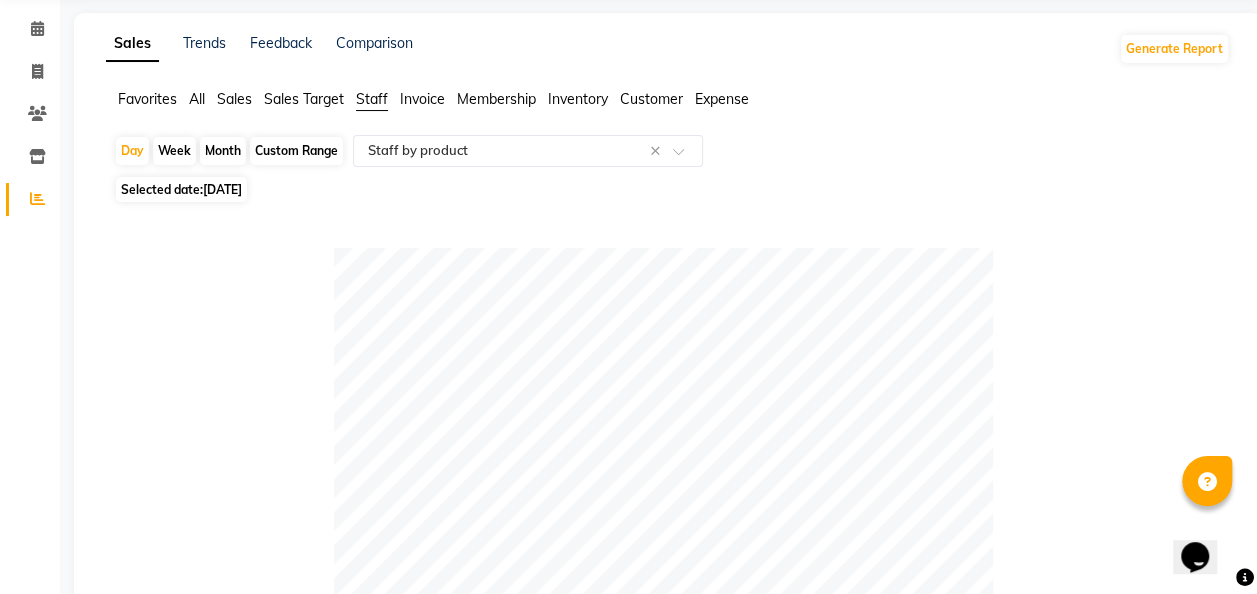 scroll, scrollTop: 33, scrollLeft: 0, axis: vertical 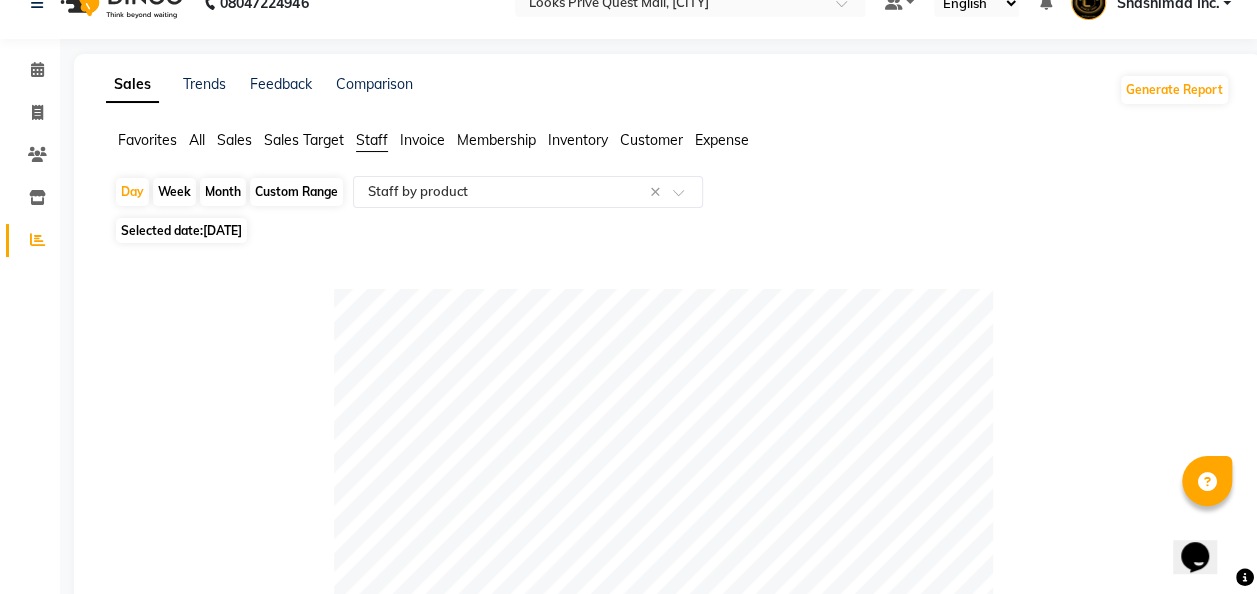 click on "Selected date:  [DATE]" 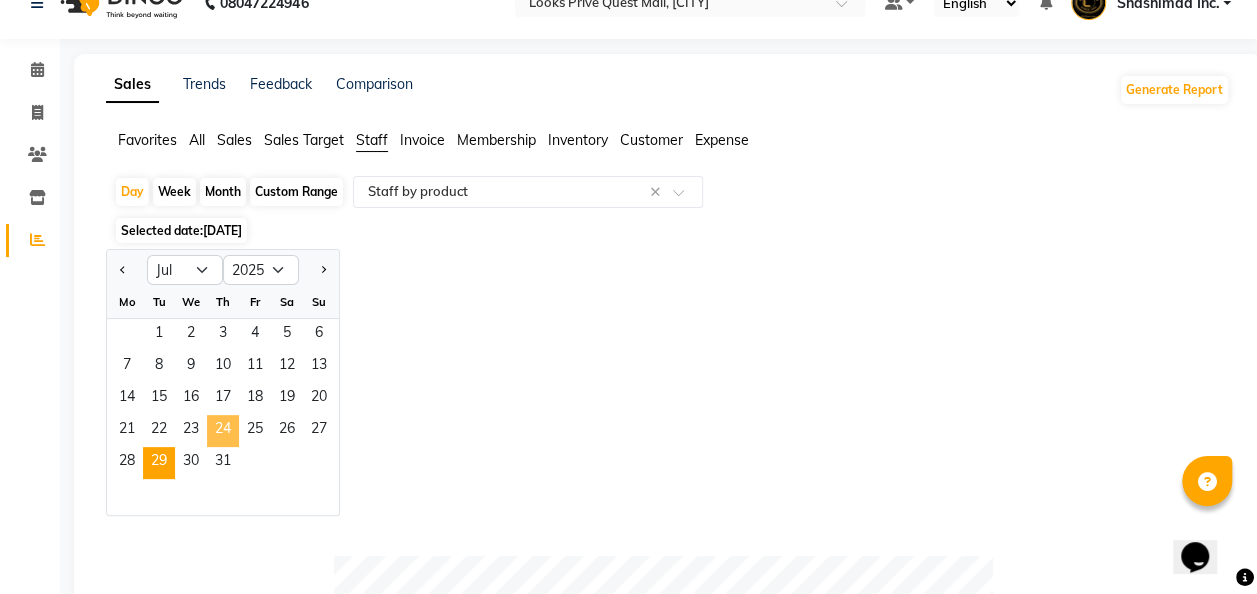 click on "24" 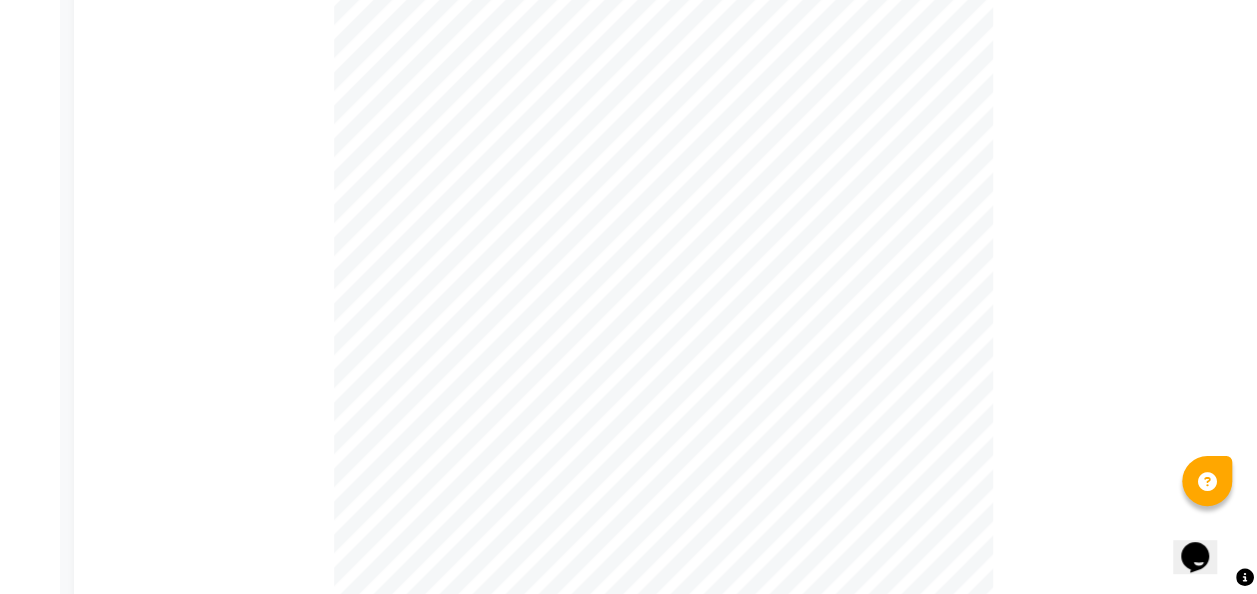 scroll, scrollTop: 0, scrollLeft: 0, axis: both 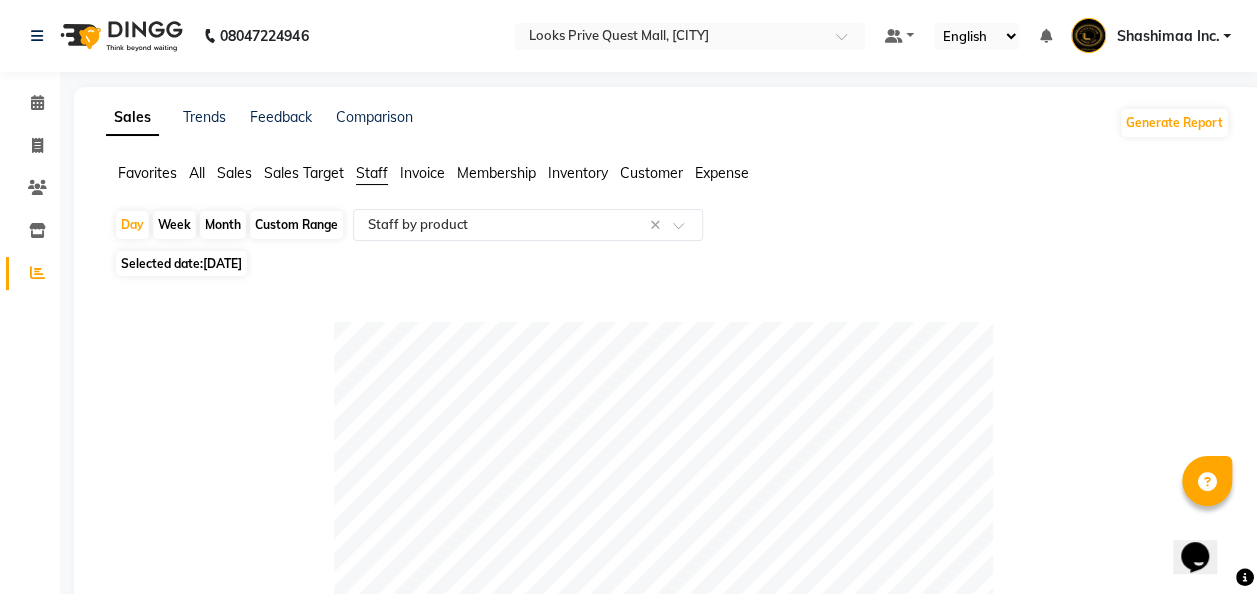 click on "[DATE]" 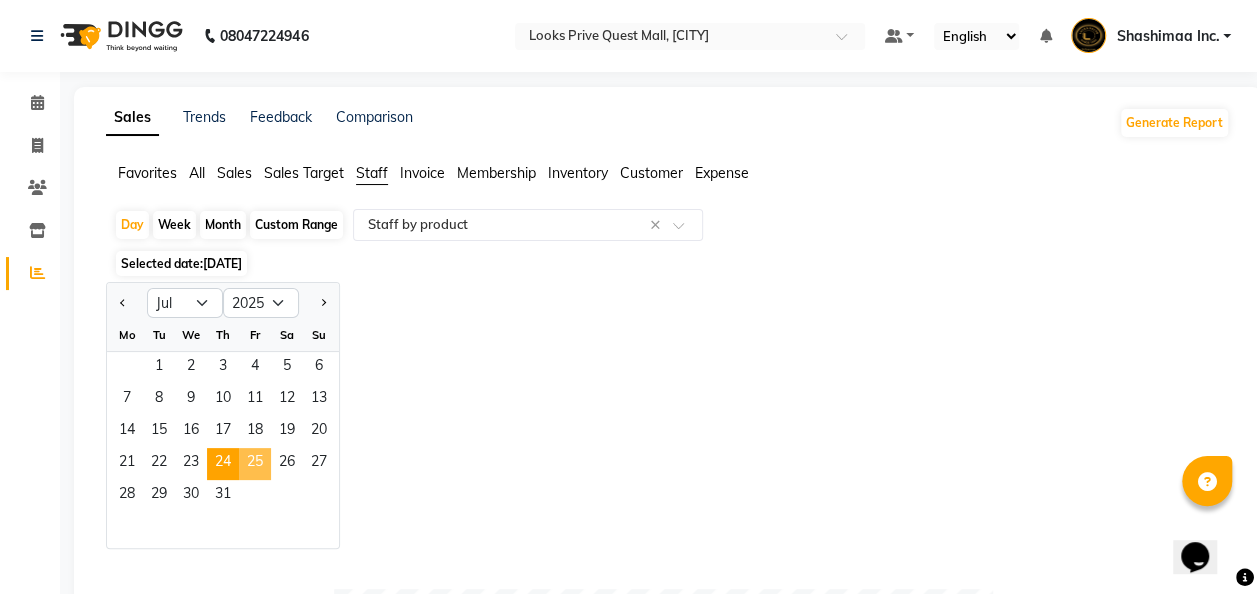 click on "25" 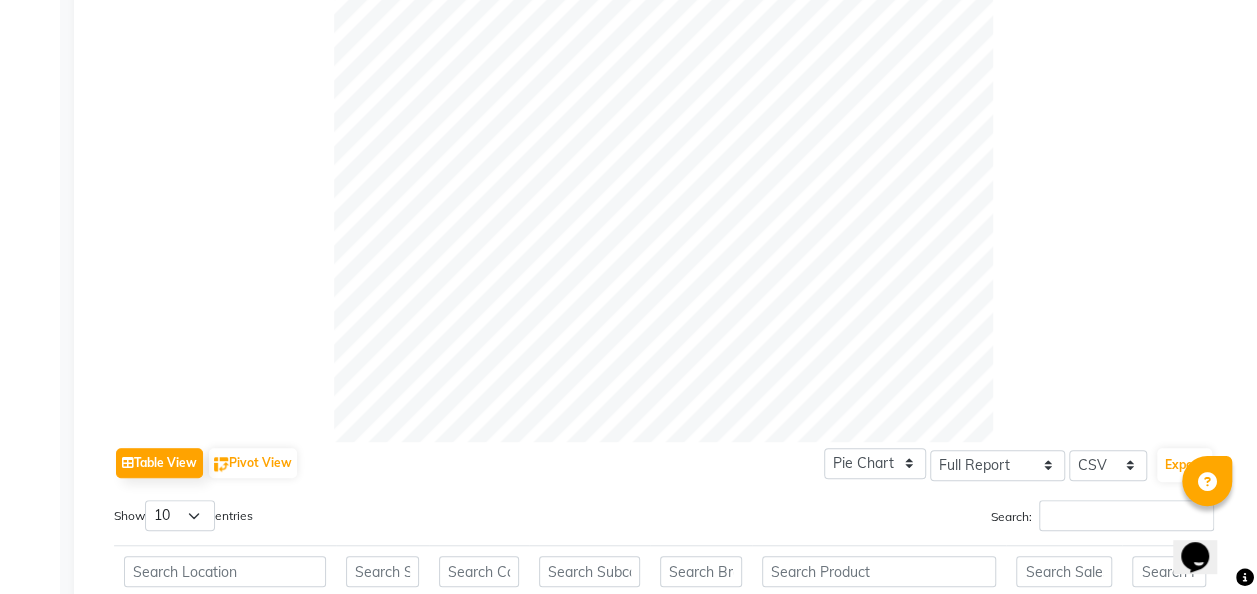 scroll, scrollTop: 535, scrollLeft: 0, axis: vertical 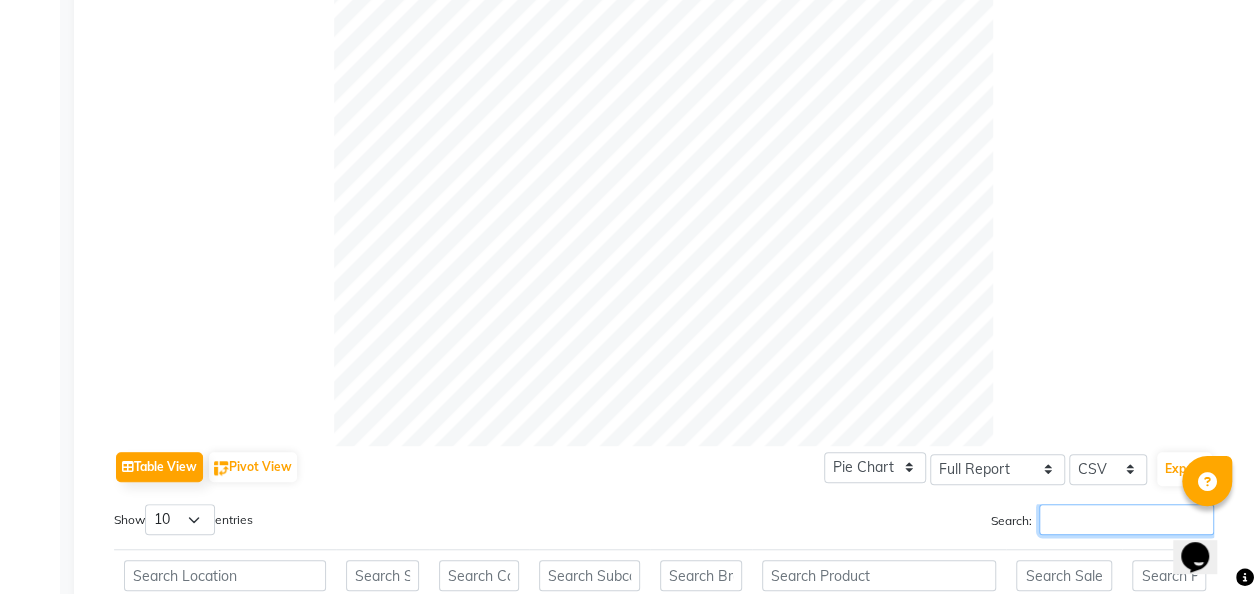 click on "Search:" at bounding box center [1126, 519] 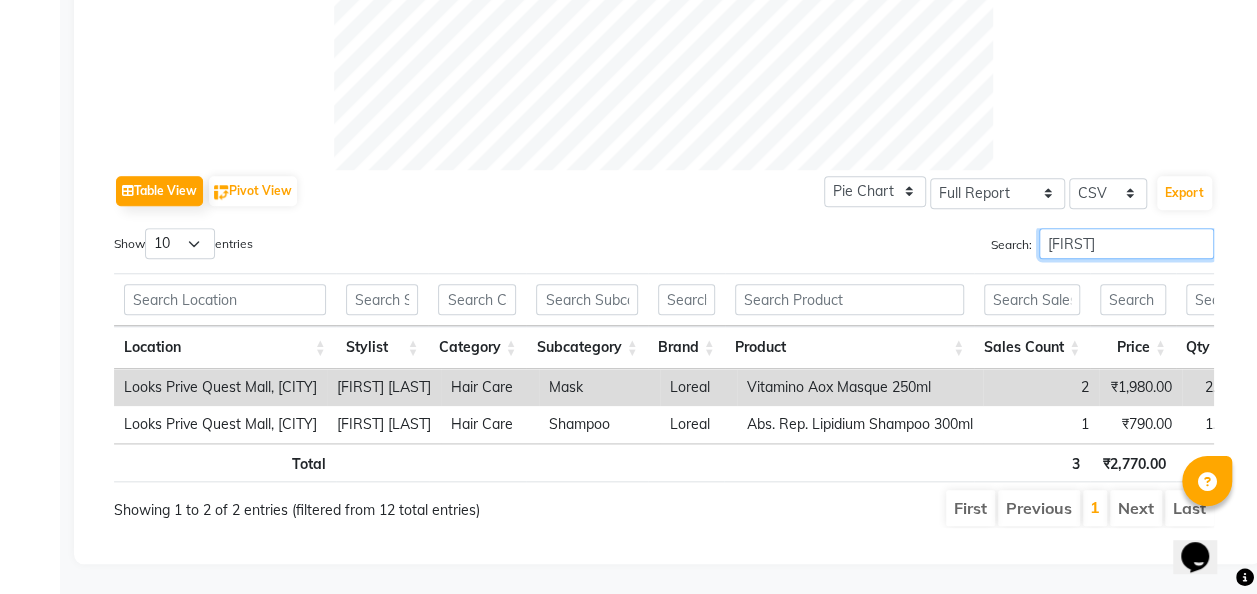 scroll, scrollTop: 28, scrollLeft: 0, axis: vertical 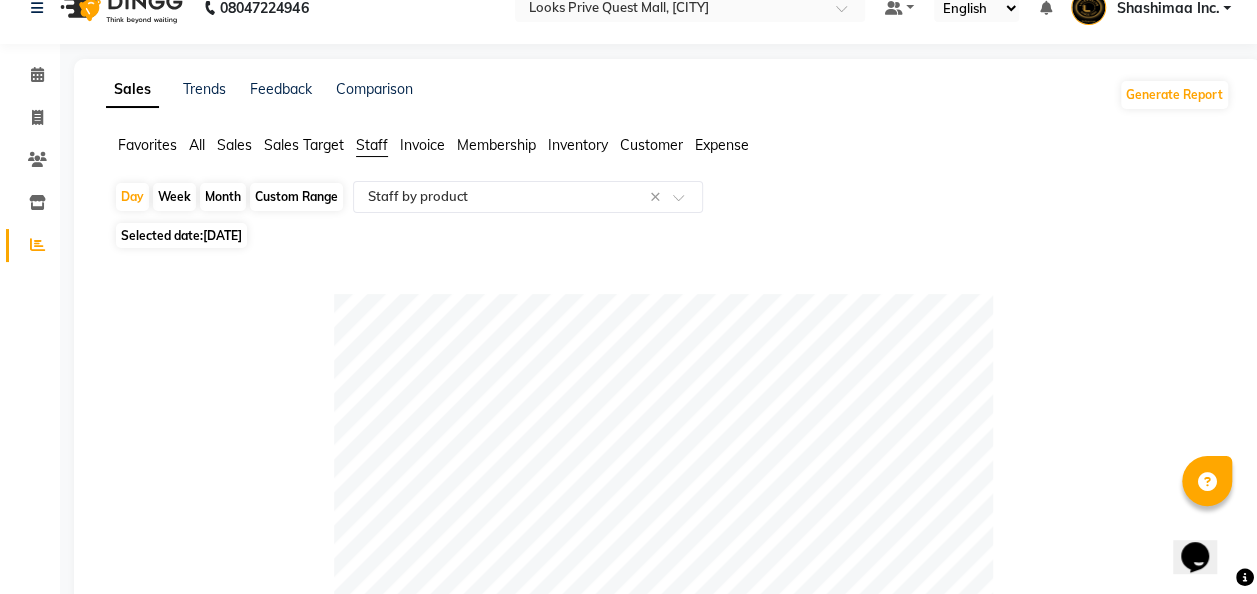 type on "[FIRST]" 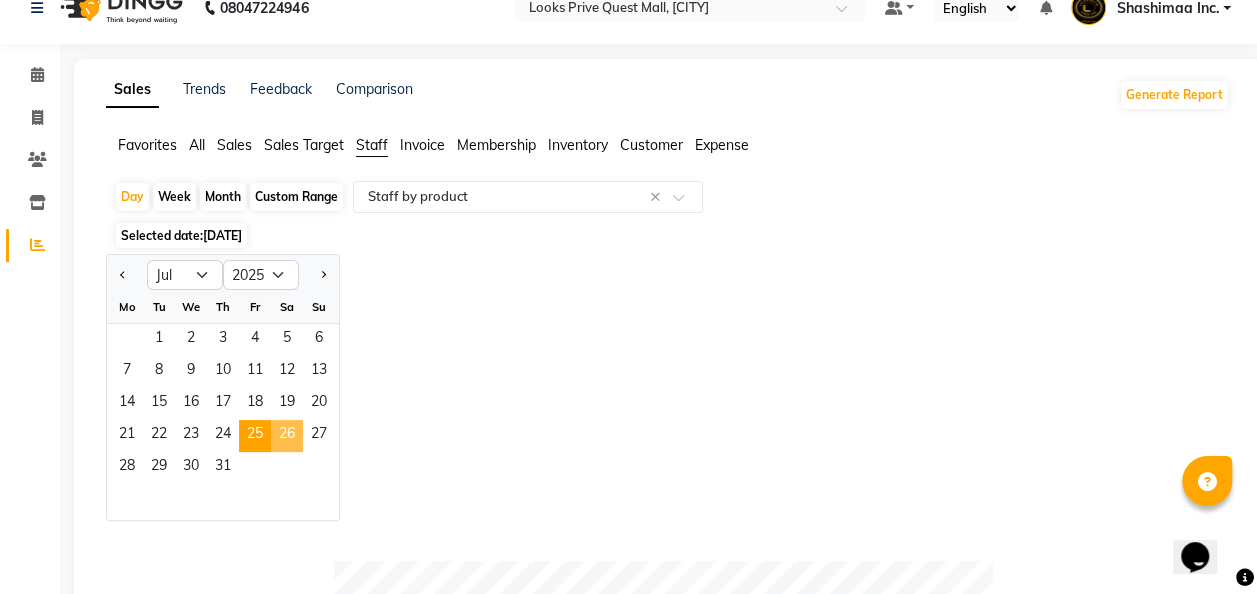 click on "26" 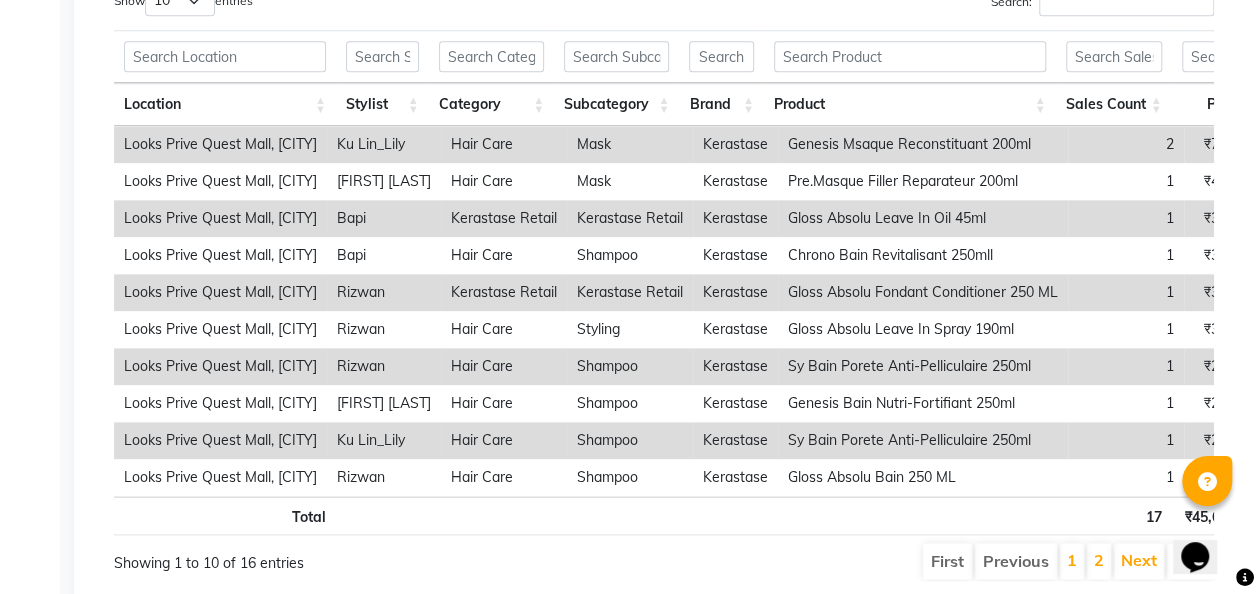 scroll, scrollTop: 1056, scrollLeft: 0, axis: vertical 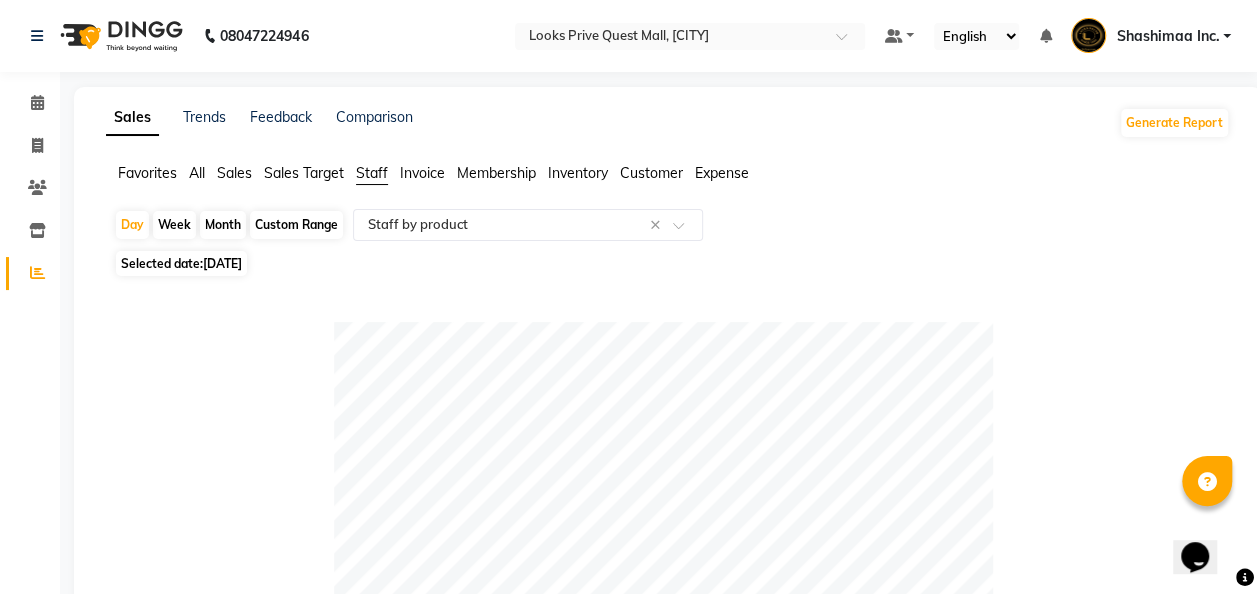click on "[DATE]" 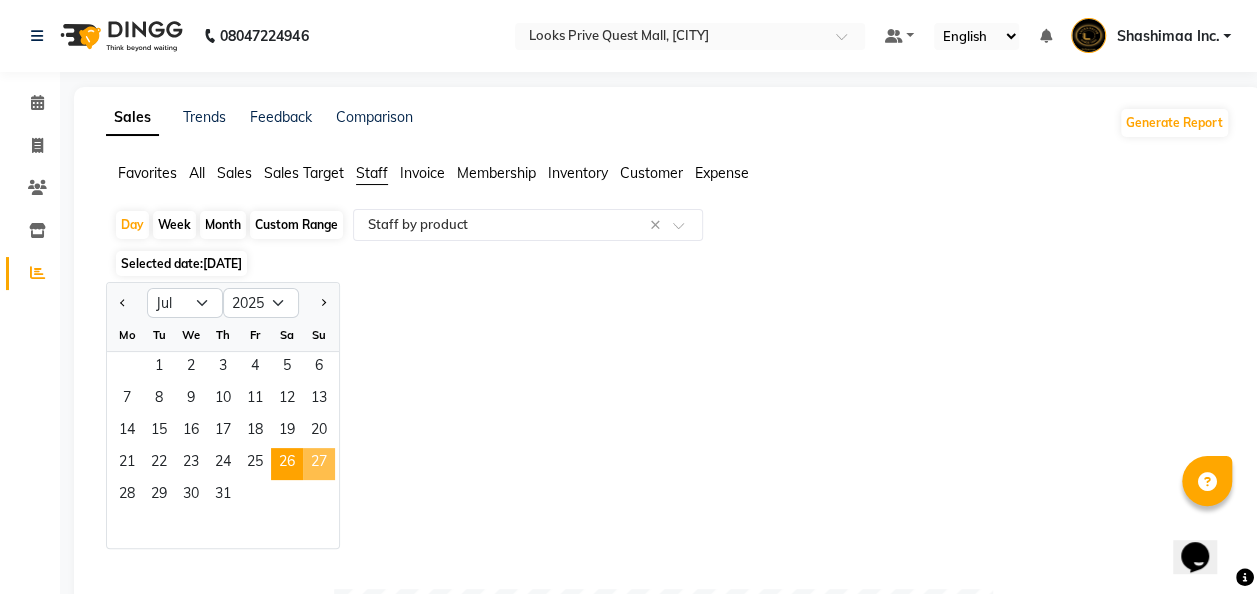 click on "27" 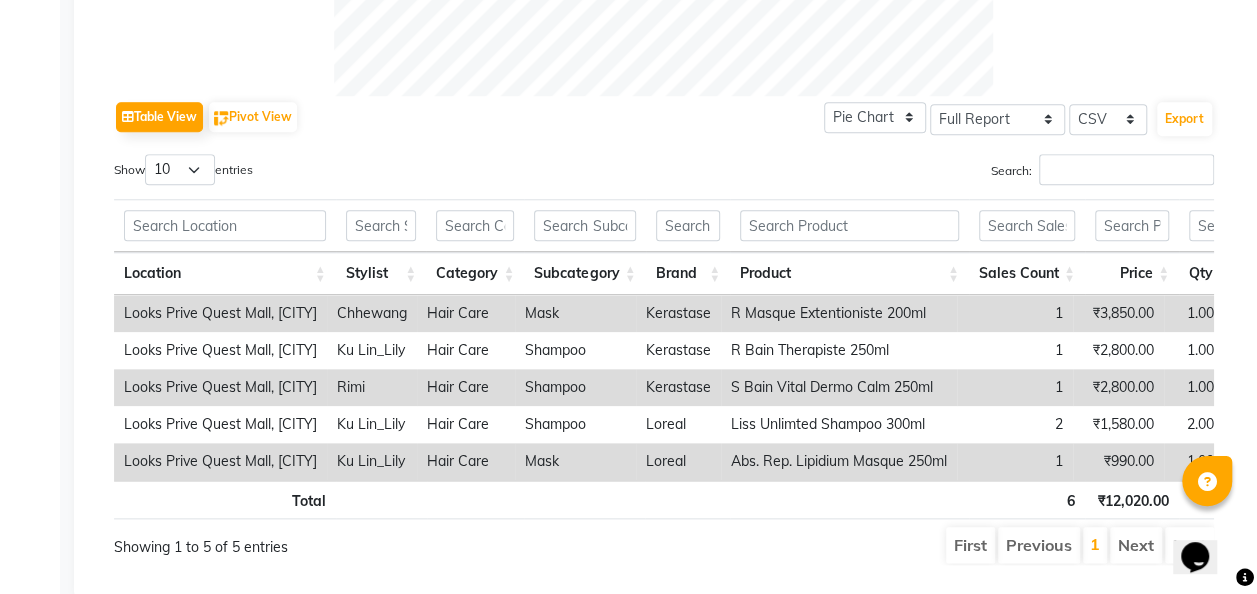 scroll, scrollTop: 887, scrollLeft: 0, axis: vertical 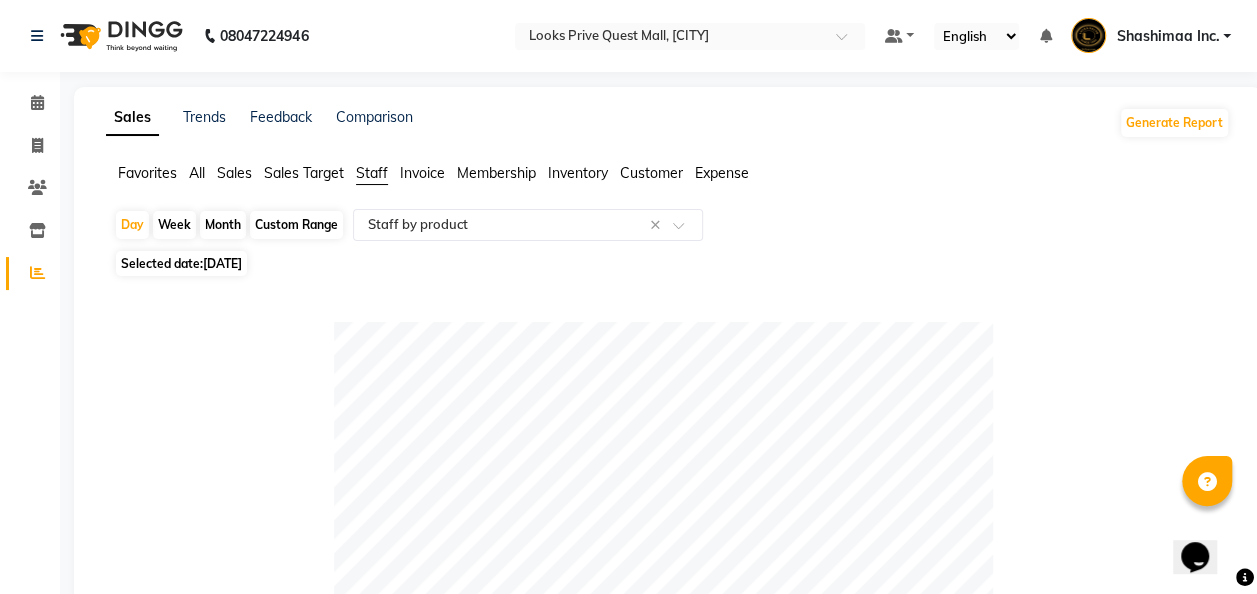 click on "[DATE]" 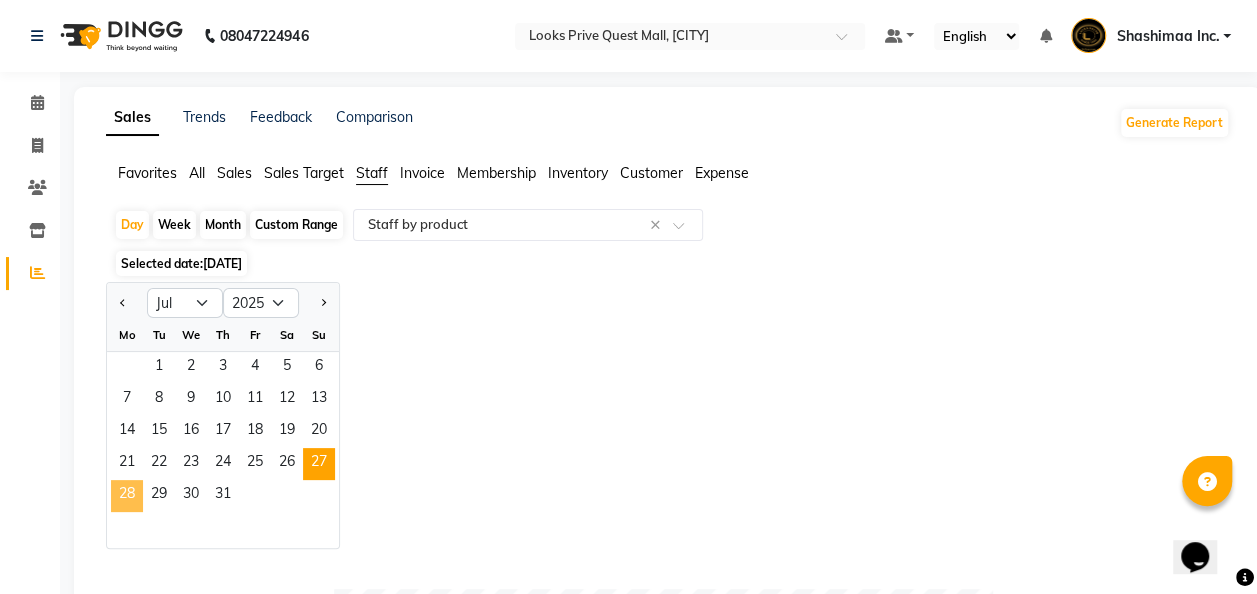 click on "28" 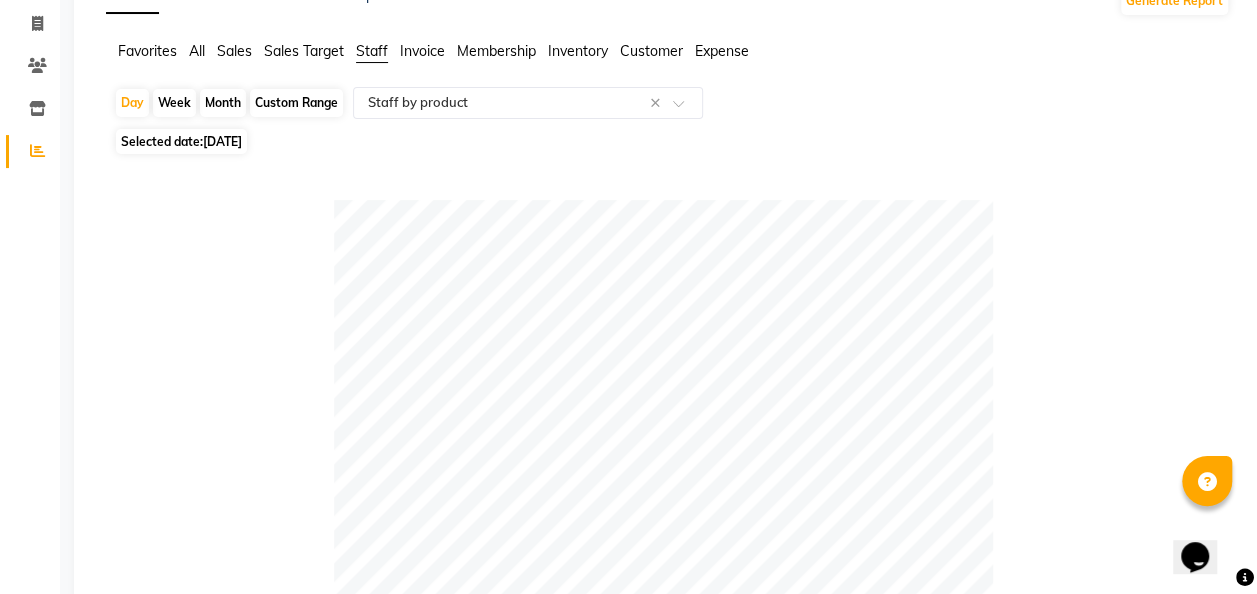 scroll, scrollTop: 0, scrollLeft: 0, axis: both 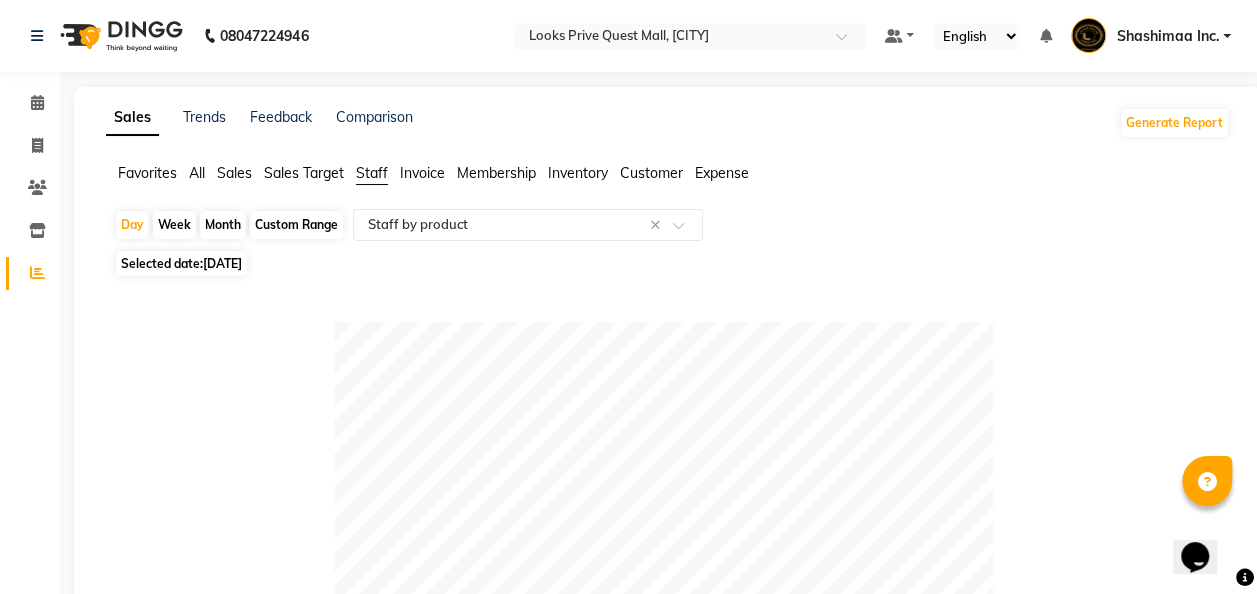 click on "Selected date:  [DATE]" 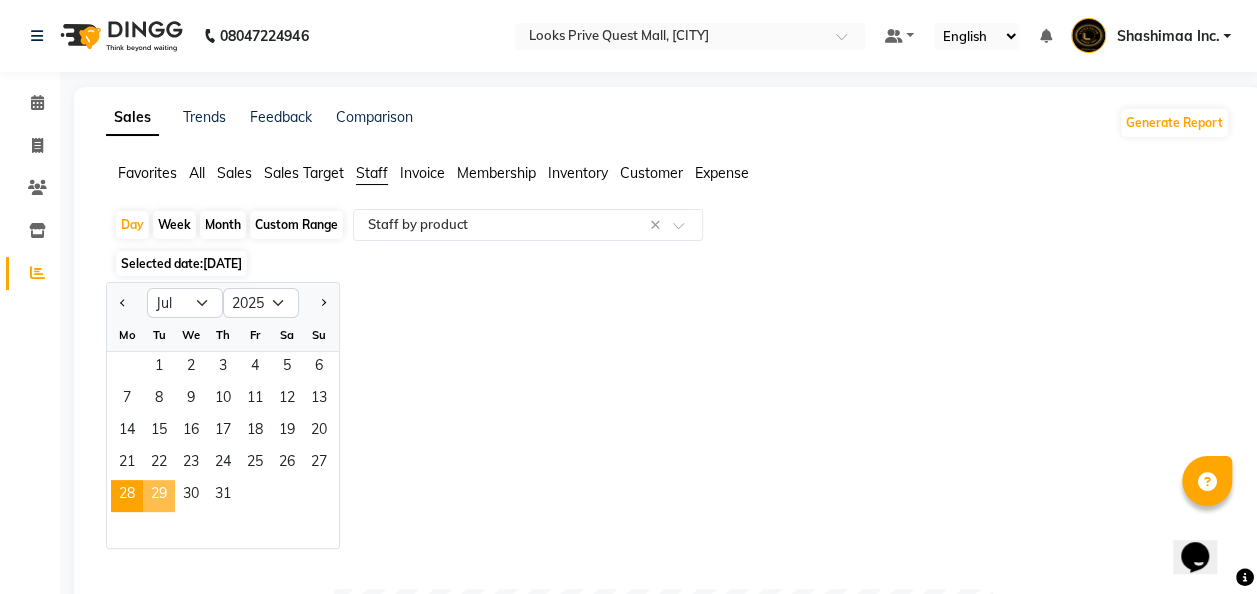 click on "29" 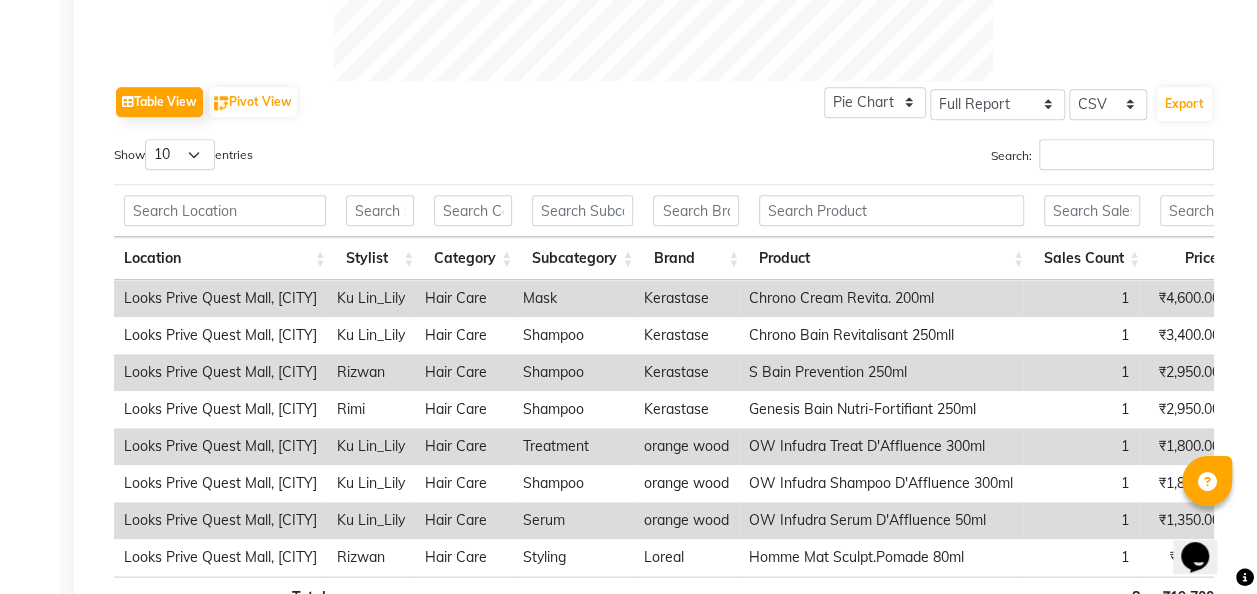 scroll, scrollTop: 896, scrollLeft: 0, axis: vertical 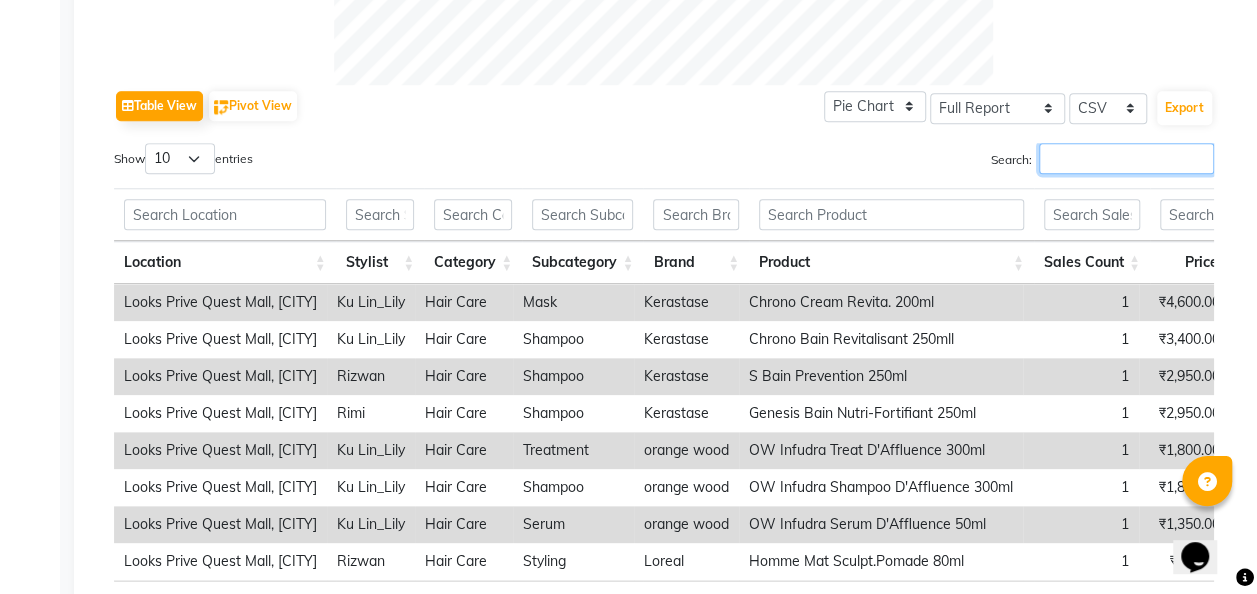 click on "Search:" at bounding box center [1126, 158] 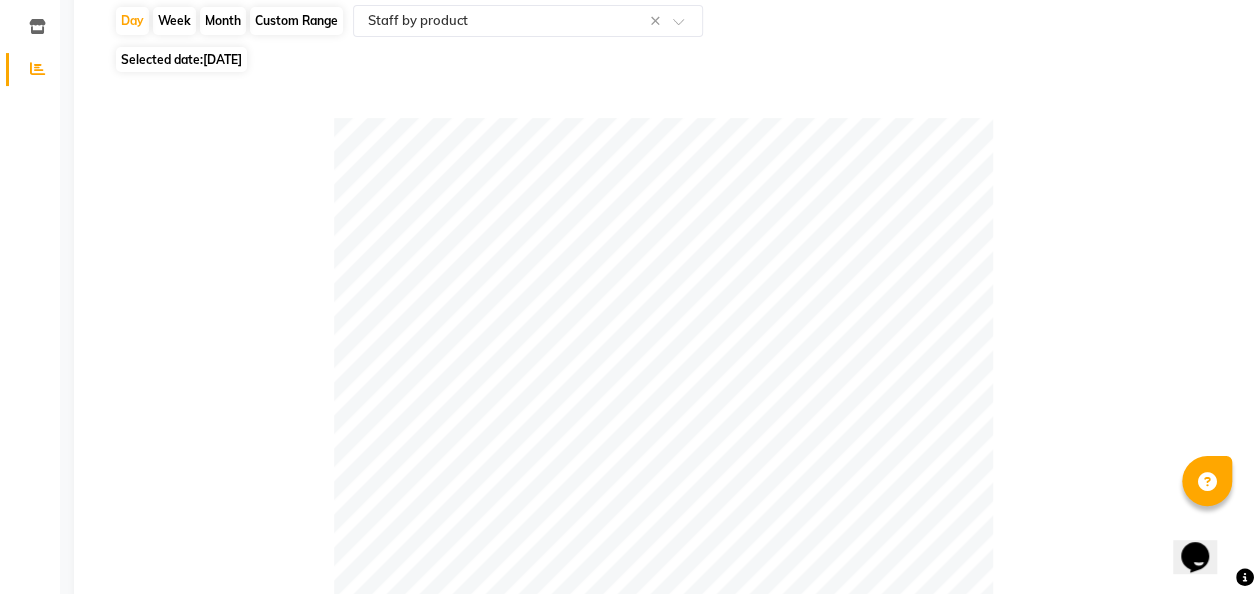 scroll, scrollTop: 199, scrollLeft: 0, axis: vertical 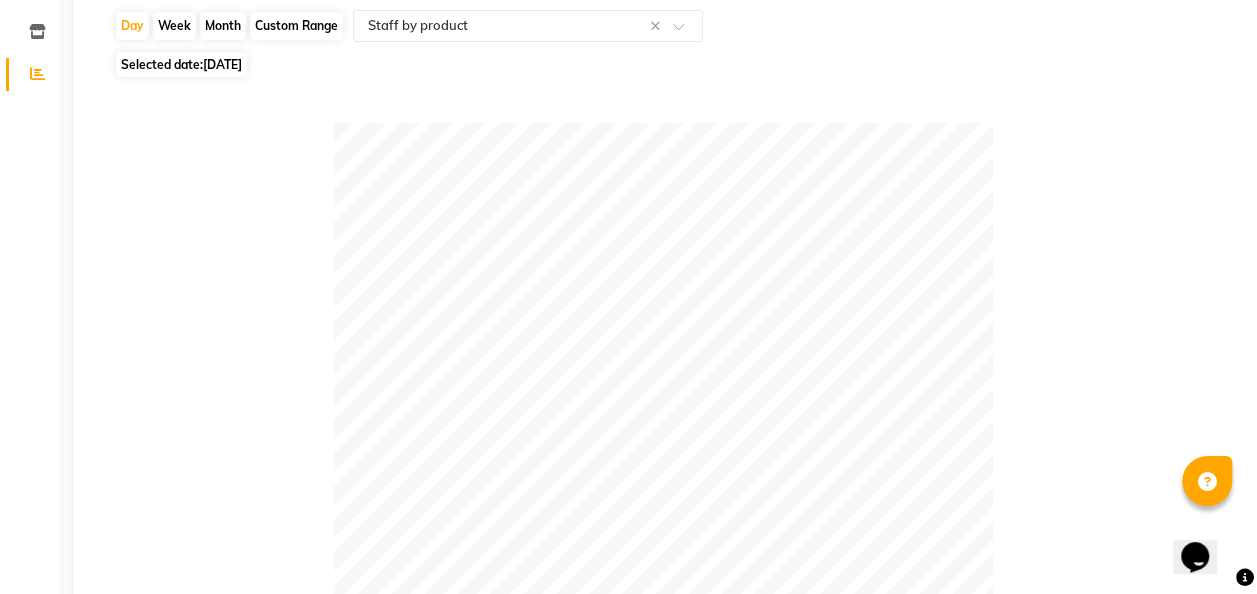 type on "lil" 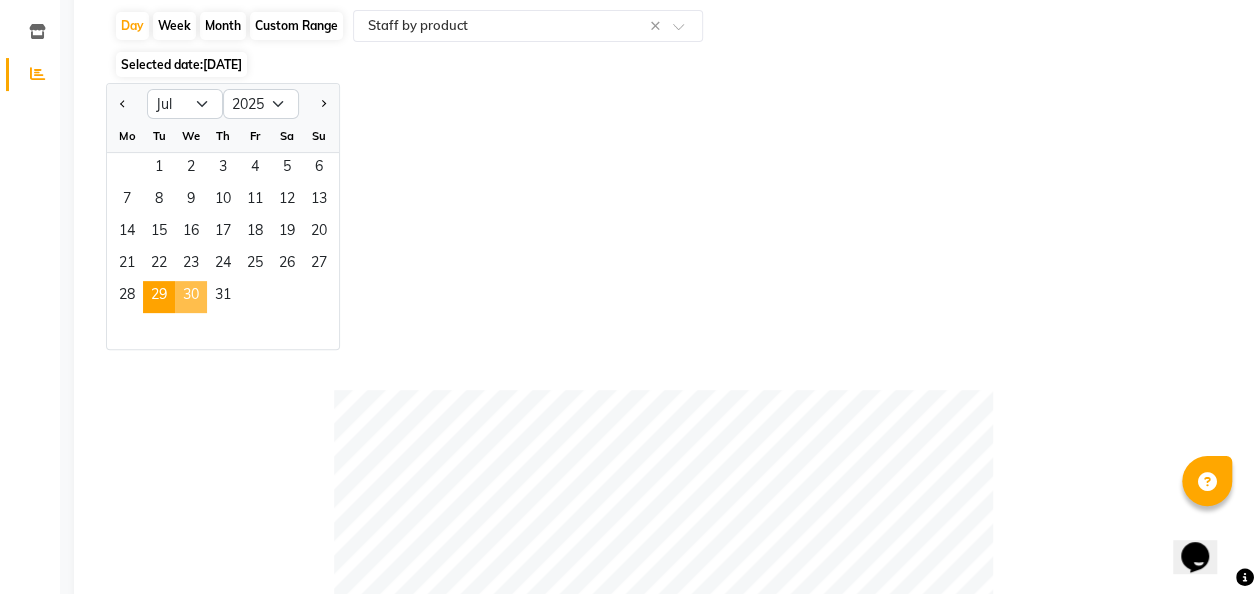 click on "30" 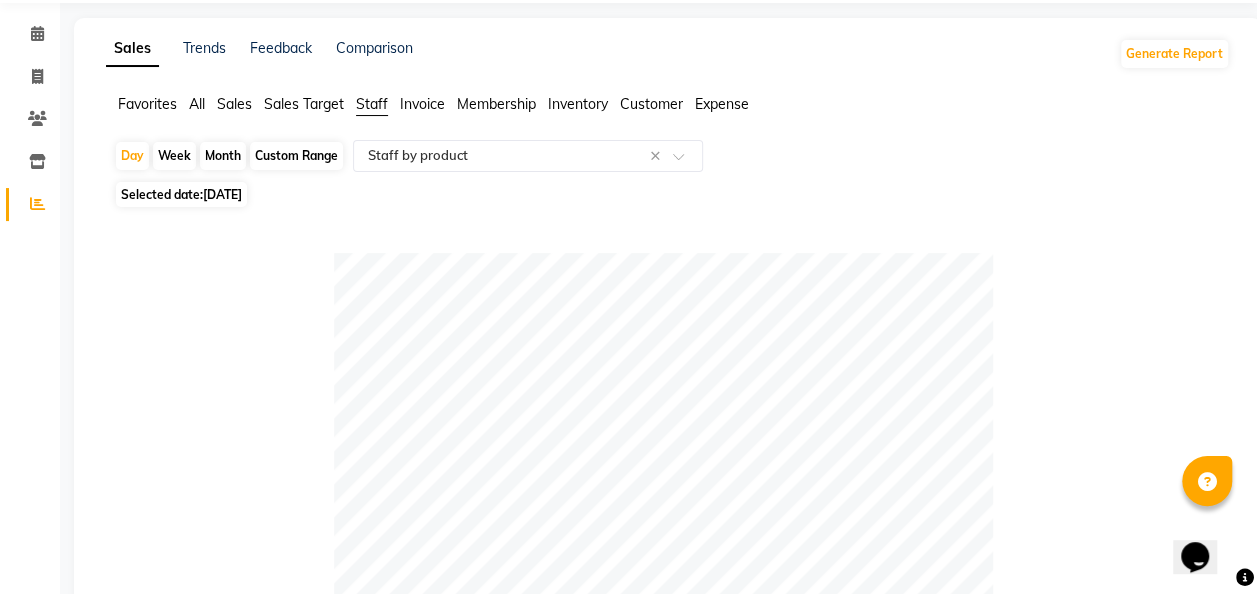 scroll, scrollTop: 0, scrollLeft: 0, axis: both 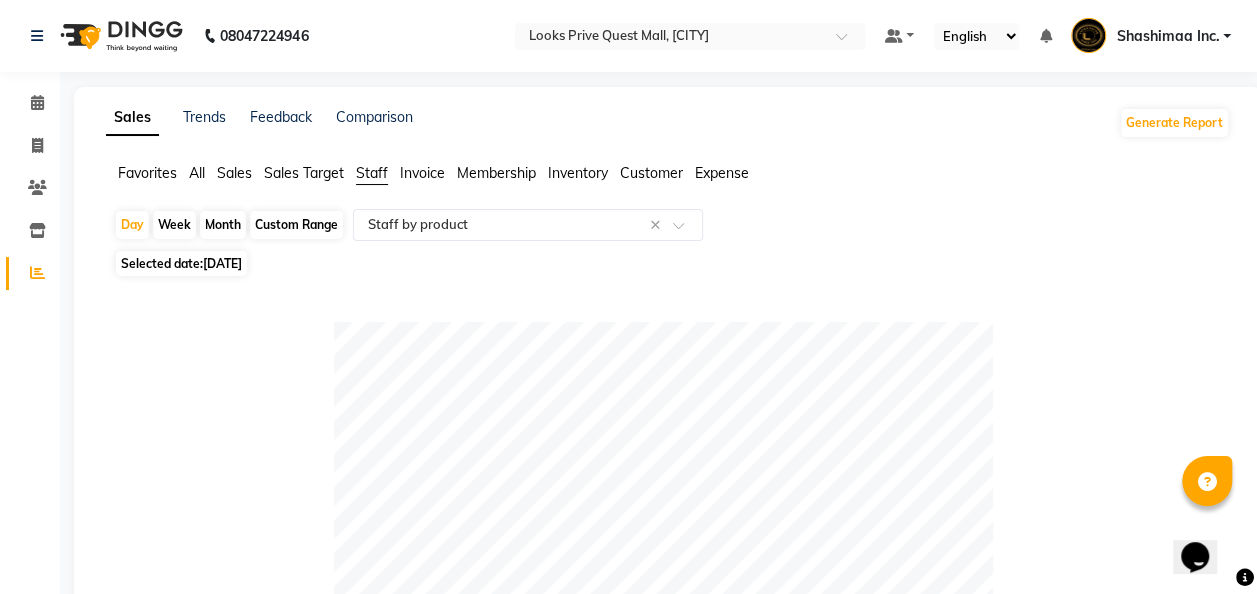 click on "[DATE]" 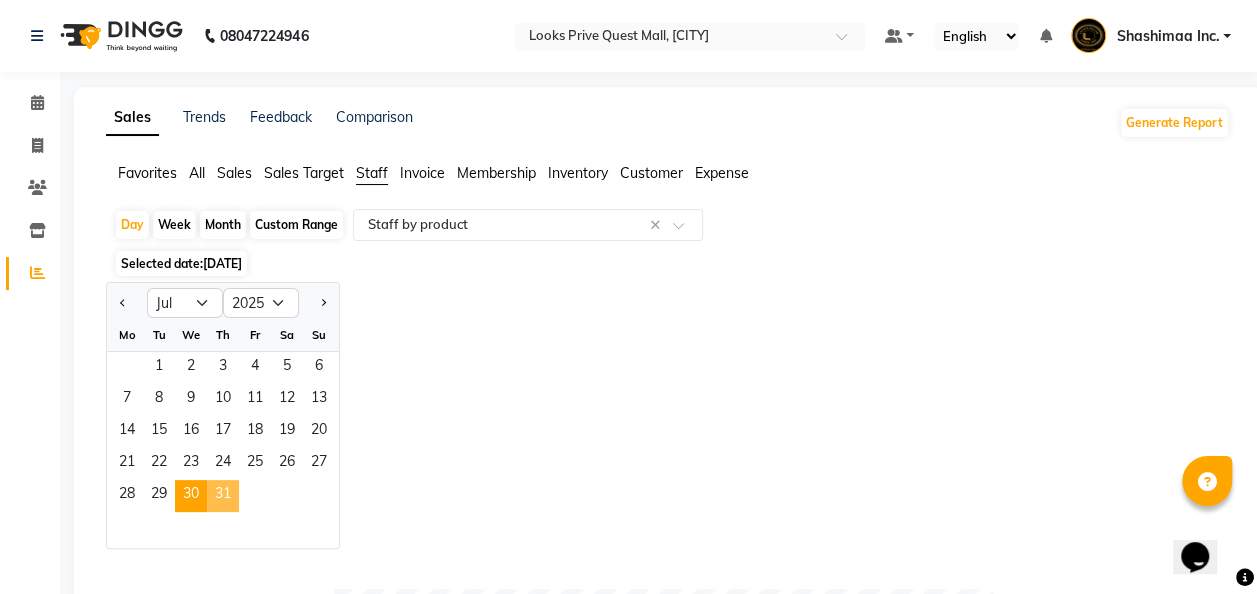 click on "31" 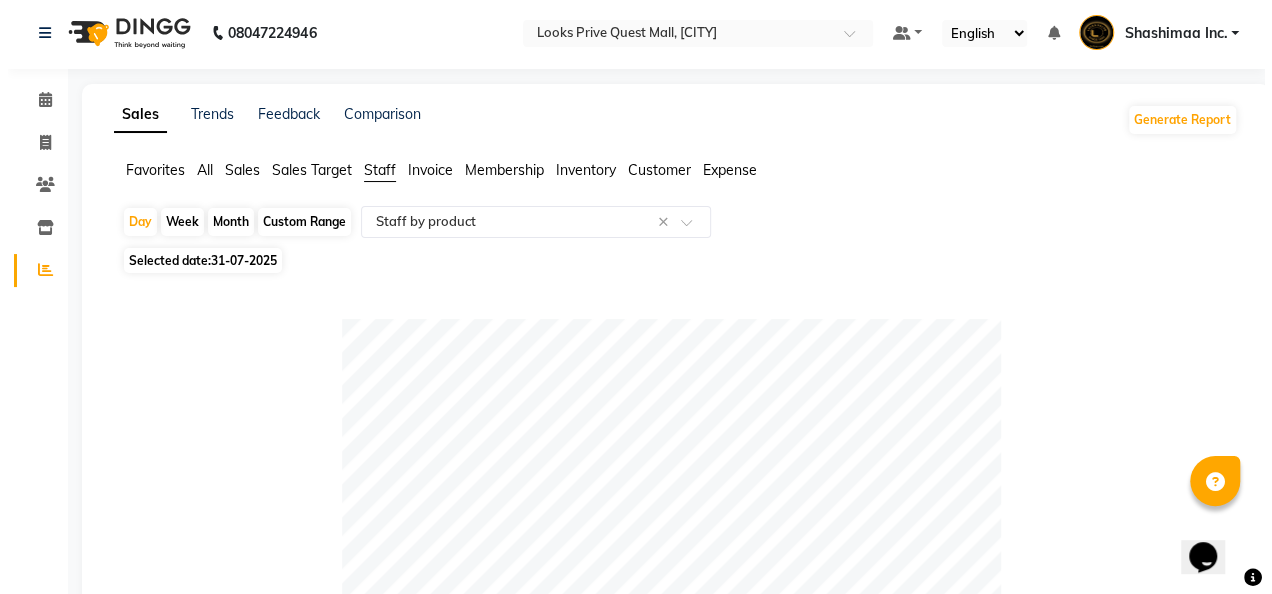 scroll, scrollTop: 0, scrollLeft: 0, axis: both 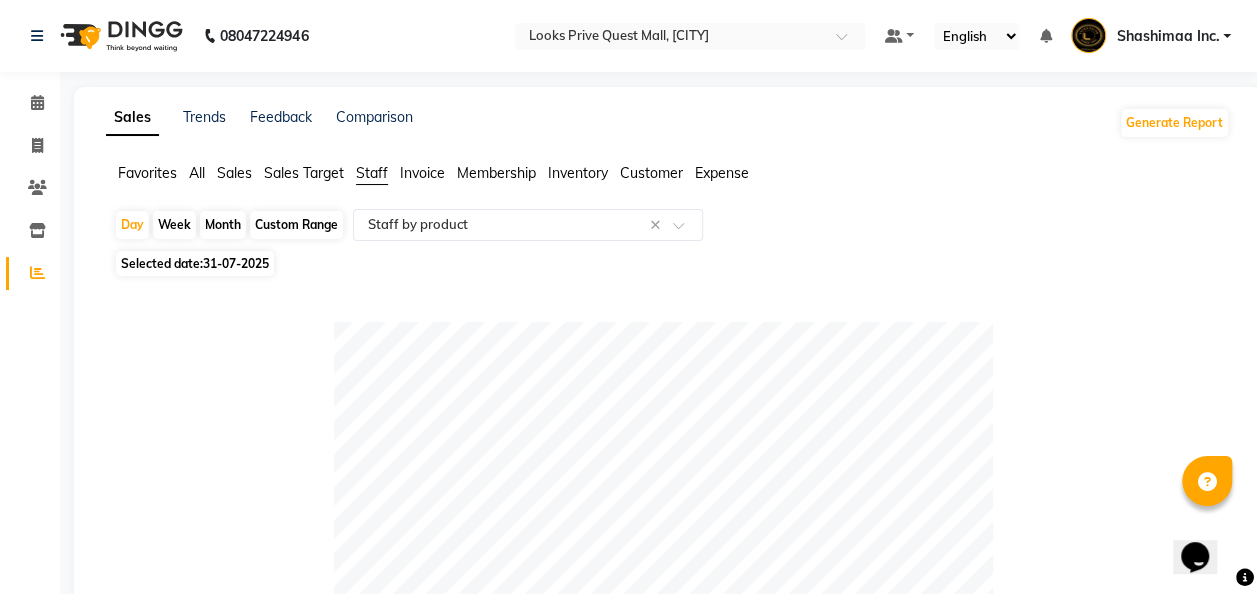 click on "Shashimaa Inc." at bounding box center [1167, 36] 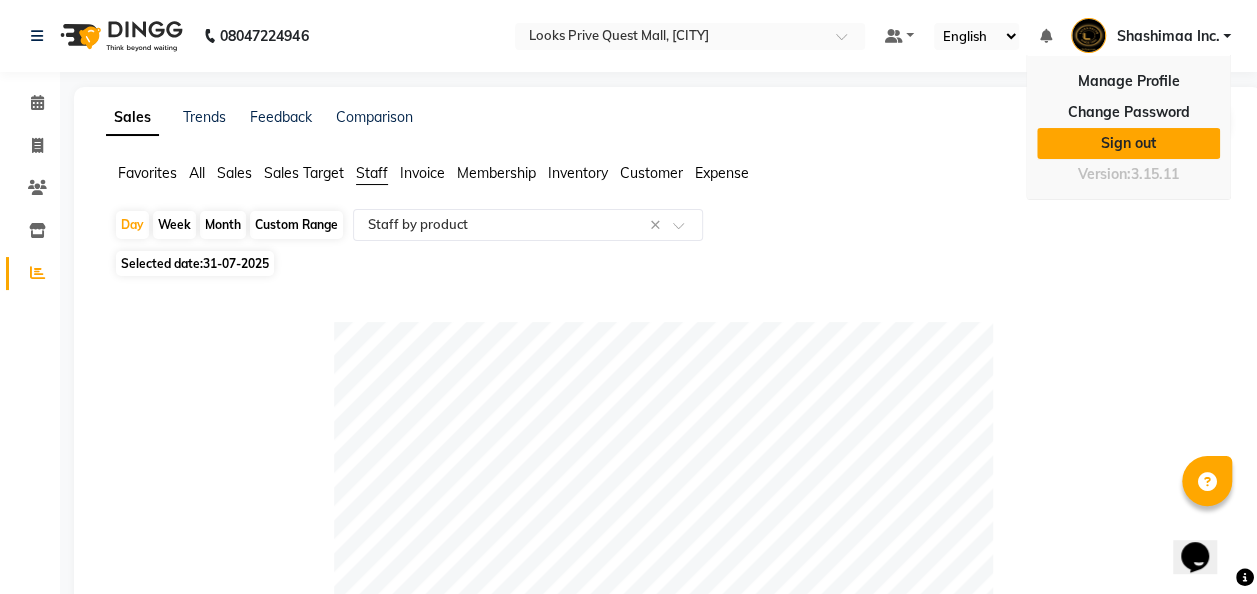click on "Sign out" at bounding box center (1128, 143) 